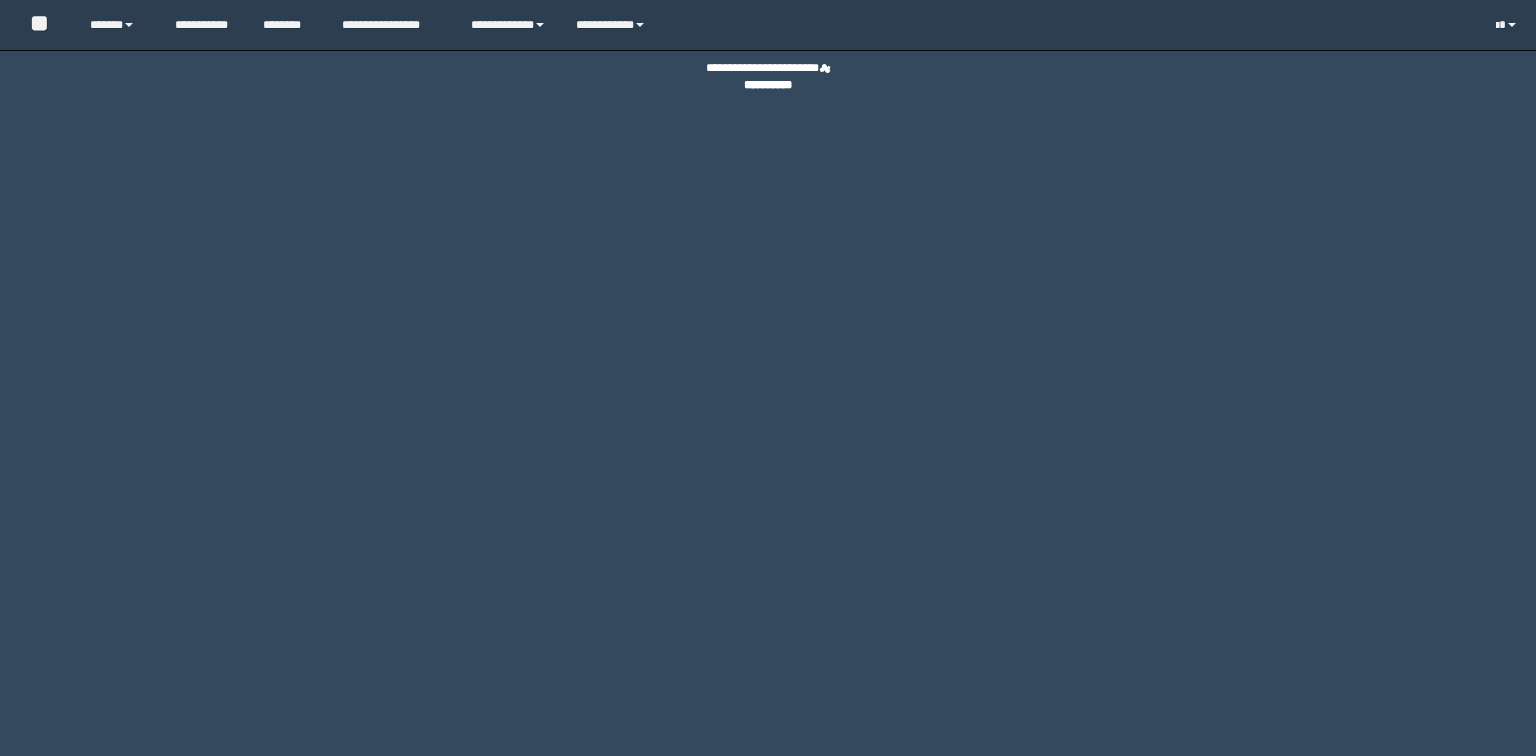 scroll, scrollTop: 0, scrollLeft: 0, axis: both 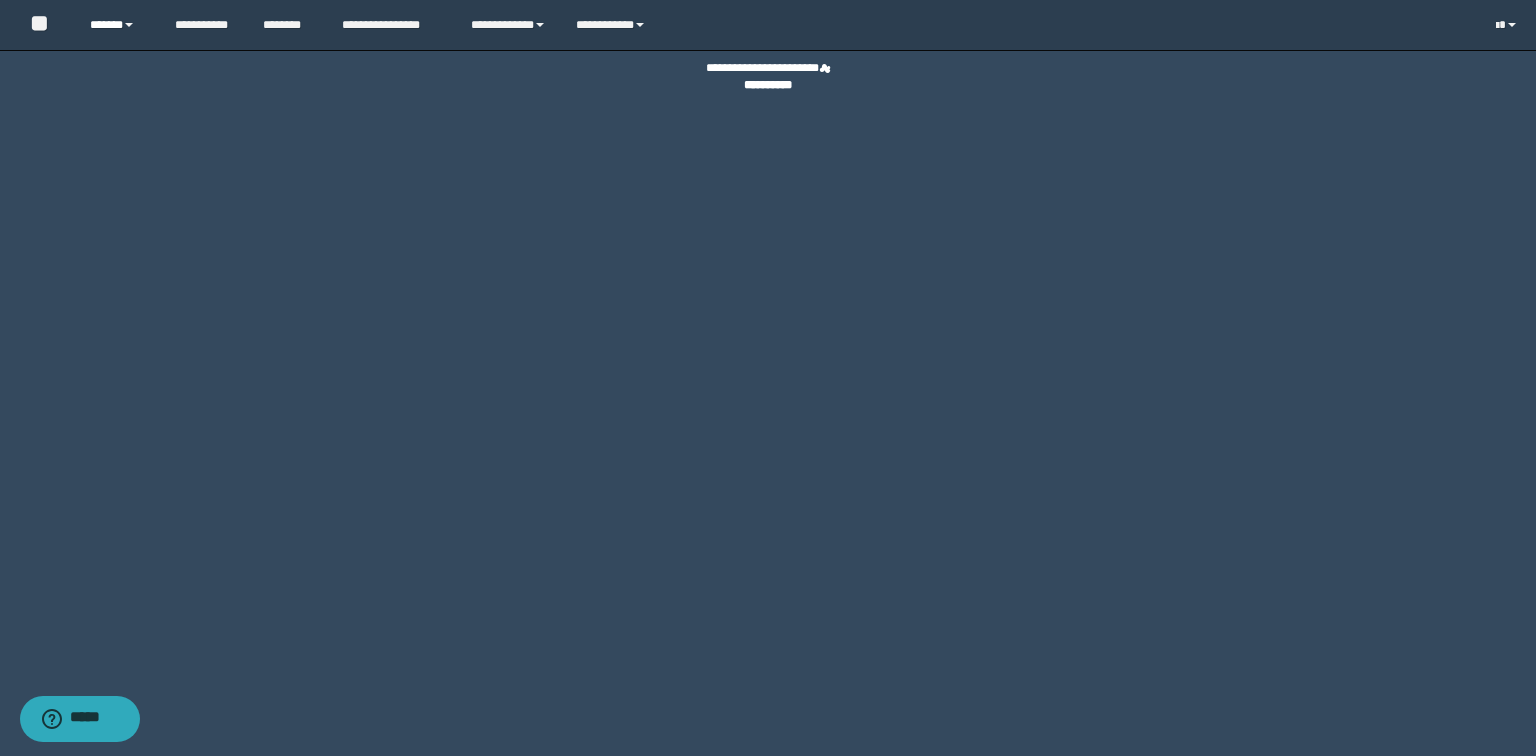 click on "******" at bounding box center [117, 25] 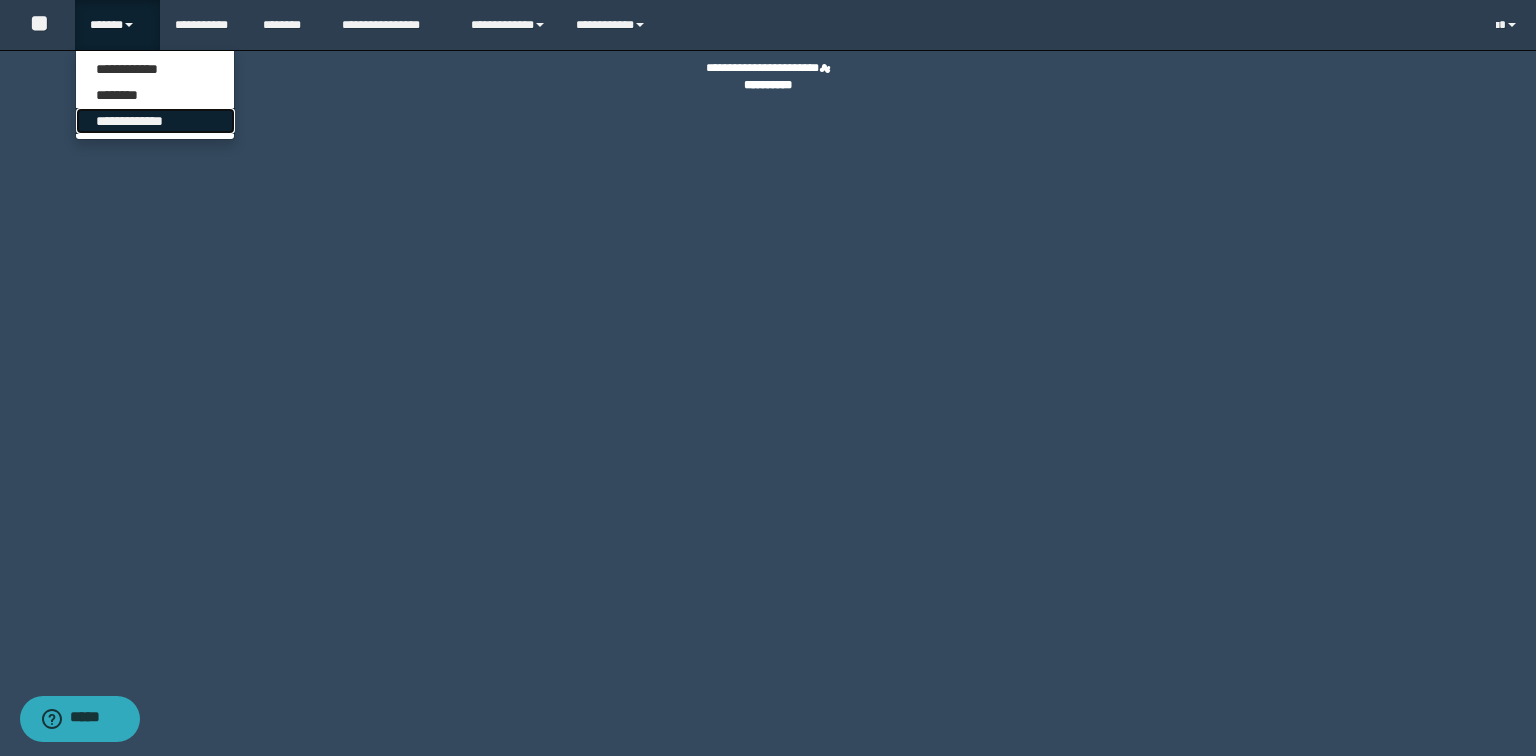 click on "**********" at bounding box center [155, 121] 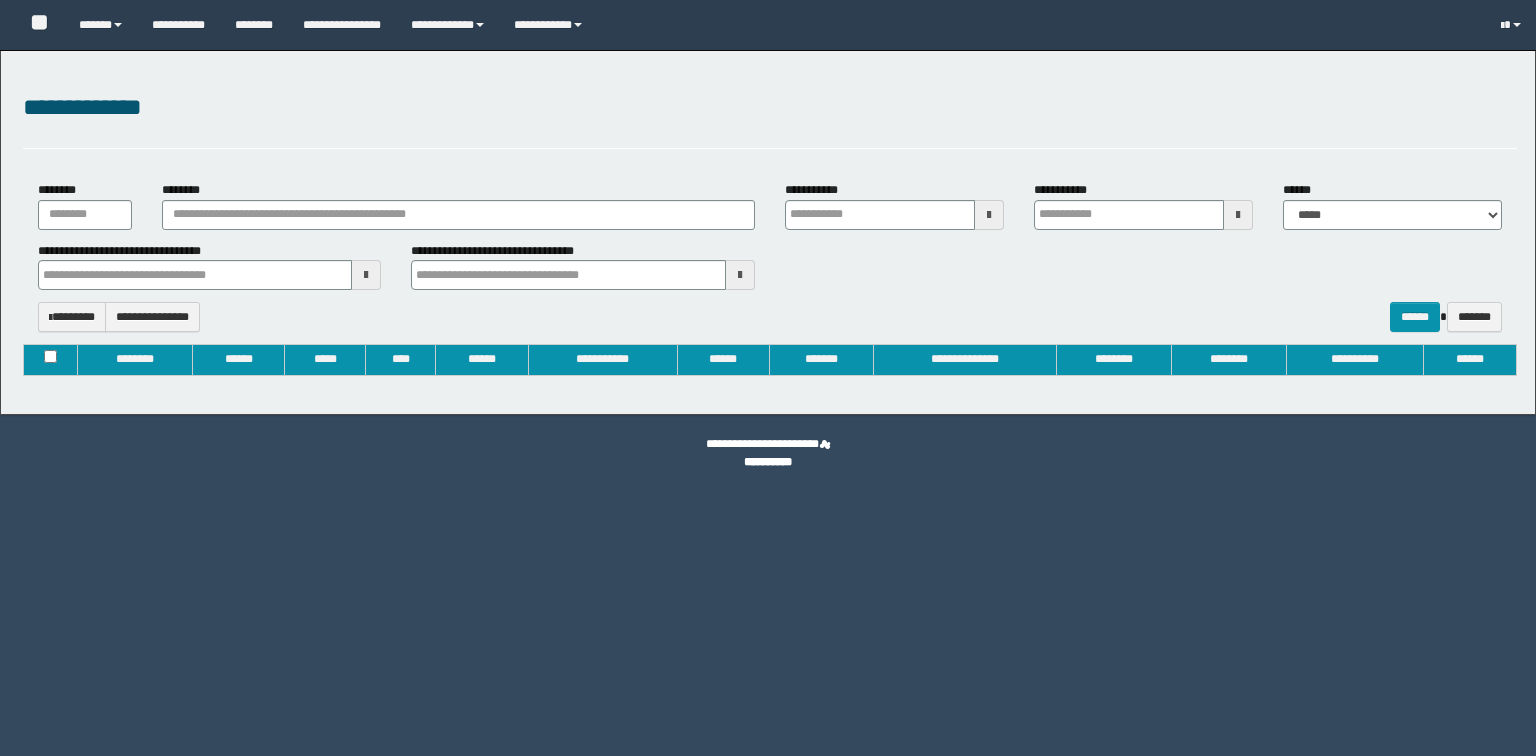 type on "**********" 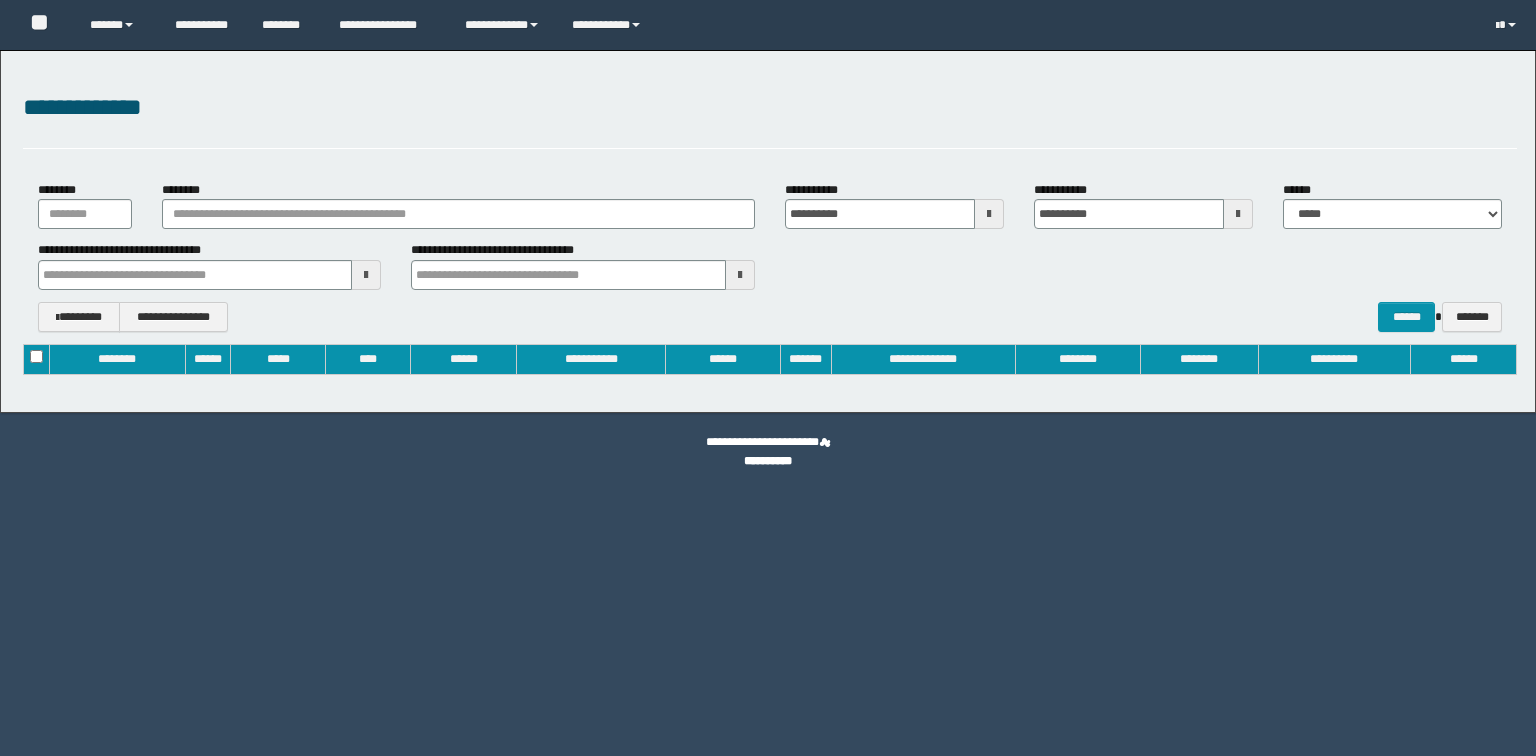 scroll, scrollTop: 0, scrollLeft: 0, axis: both 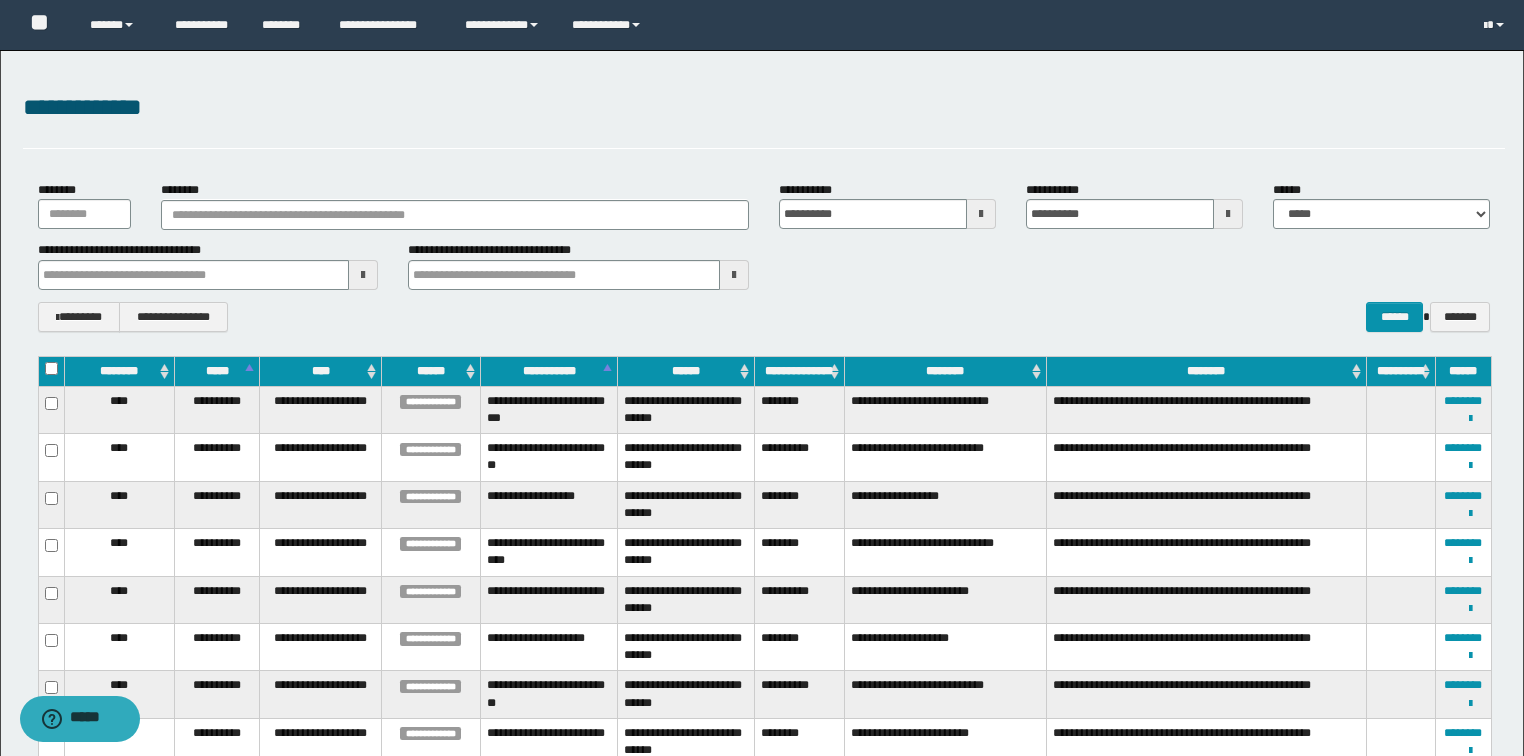 type 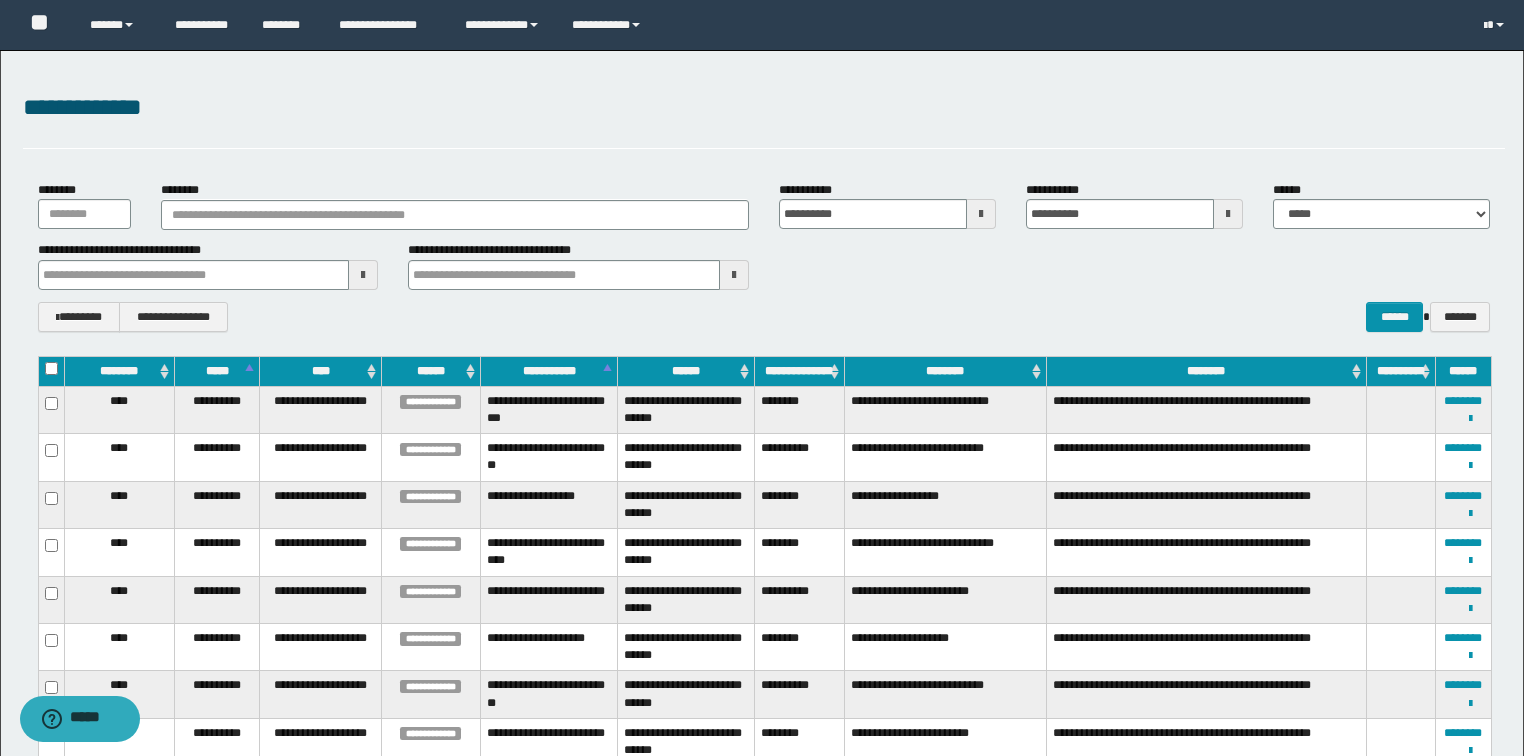type 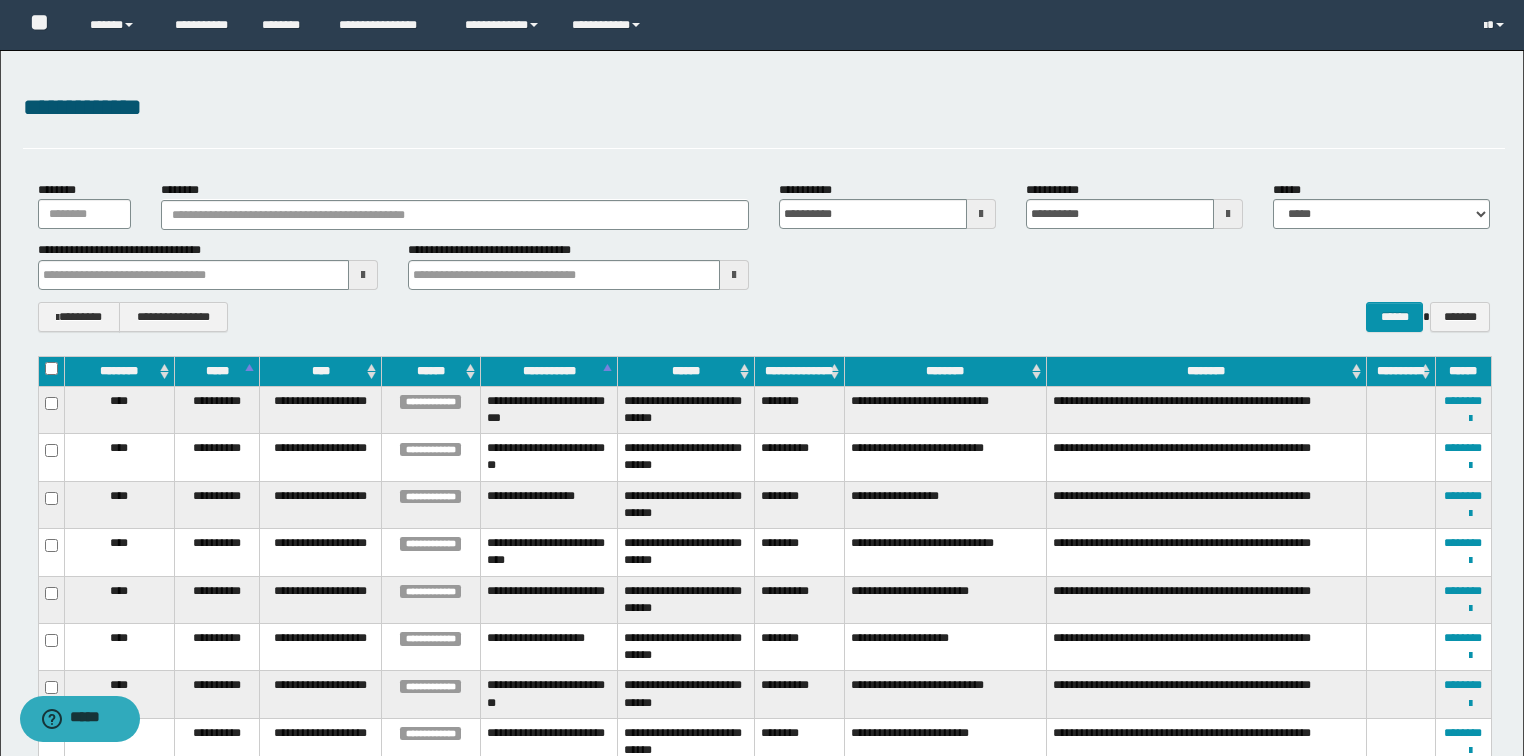 type 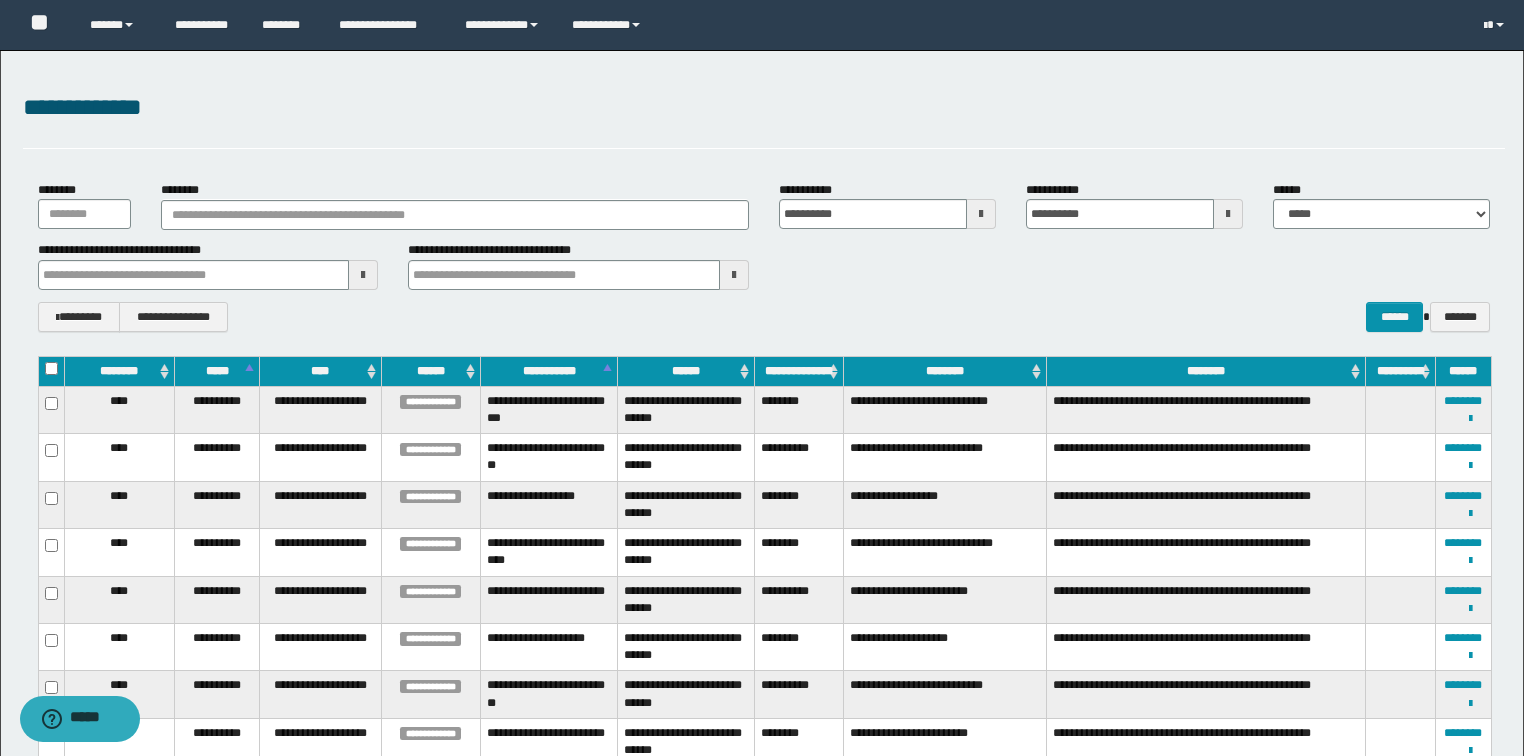 type 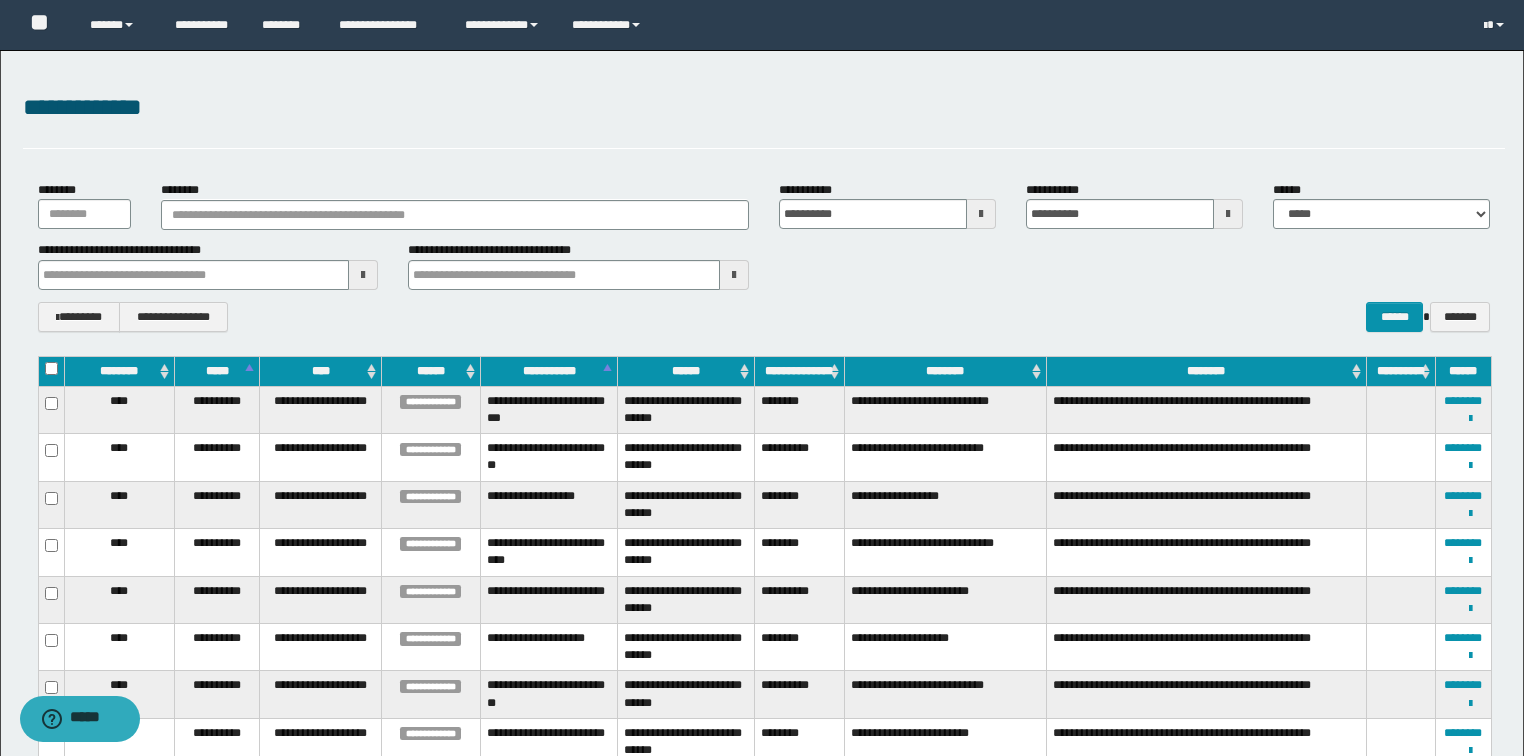 type 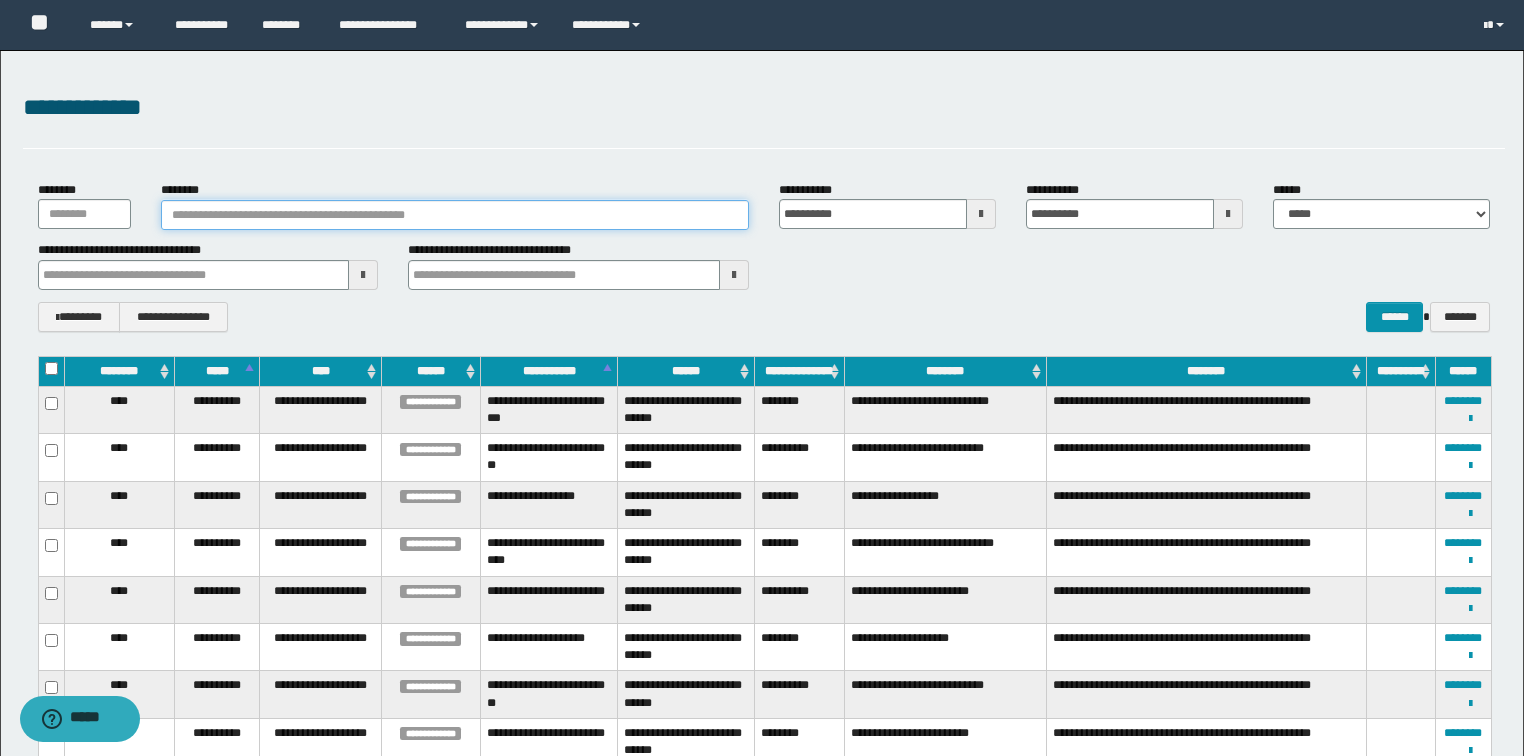 click on "********" at bounding box center (455, 215) 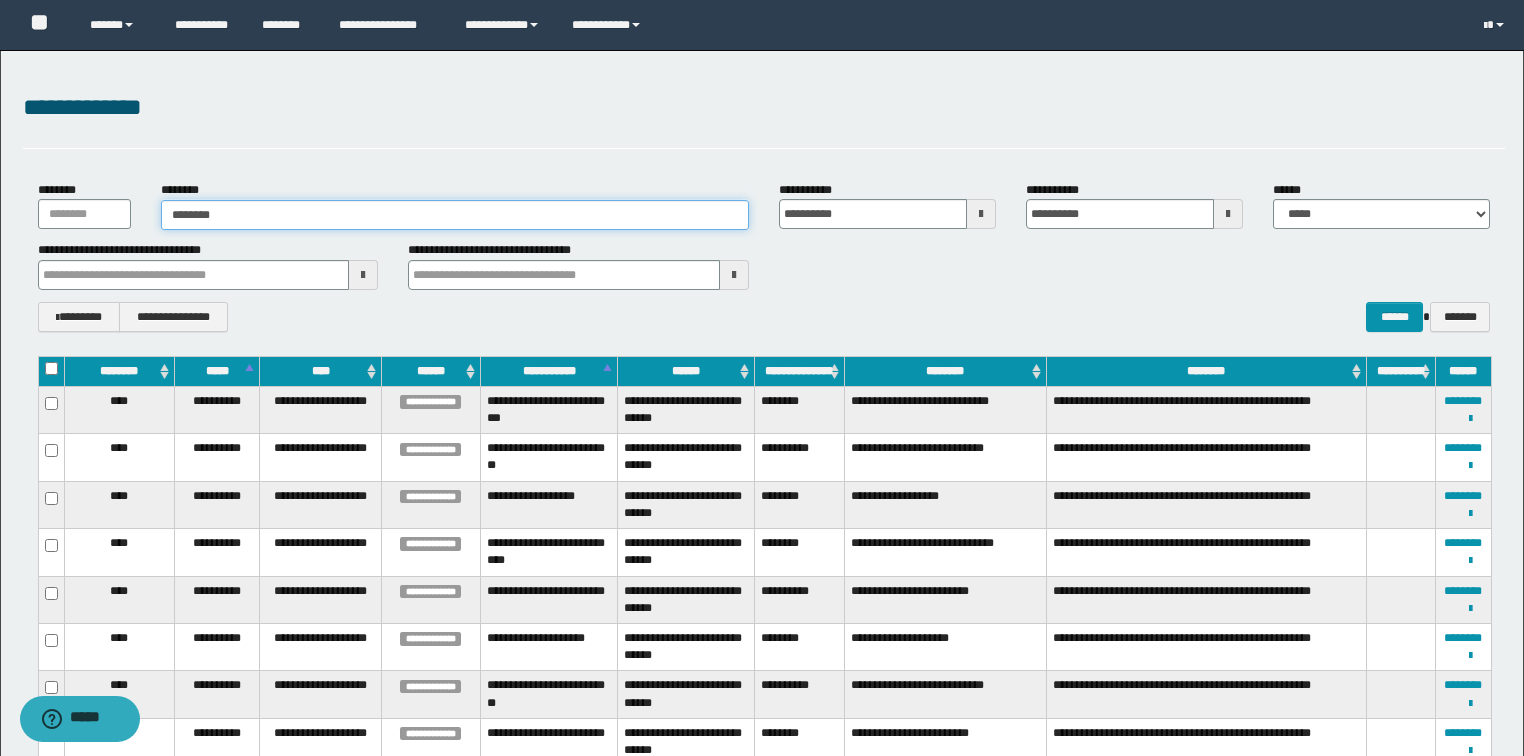type on "********" 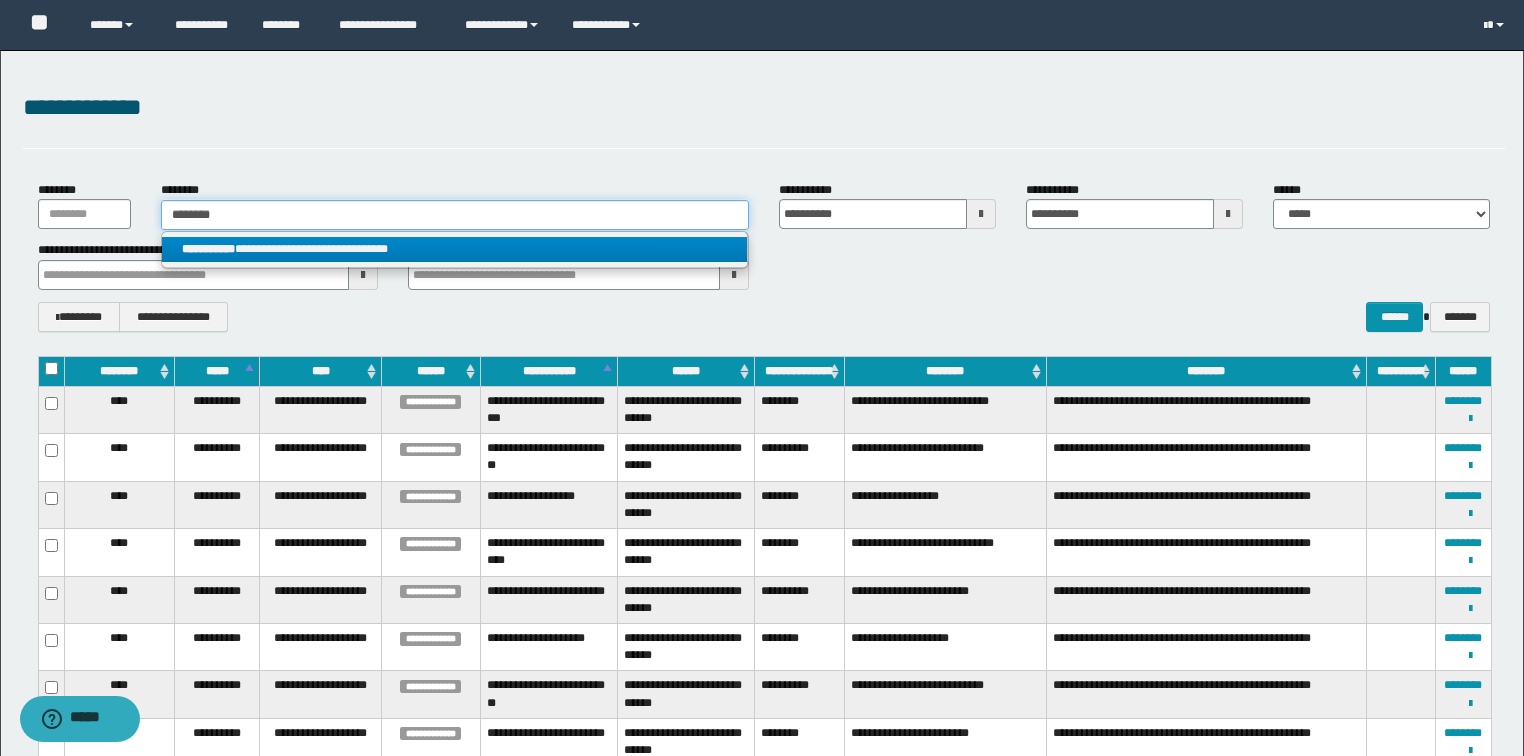type on "********" 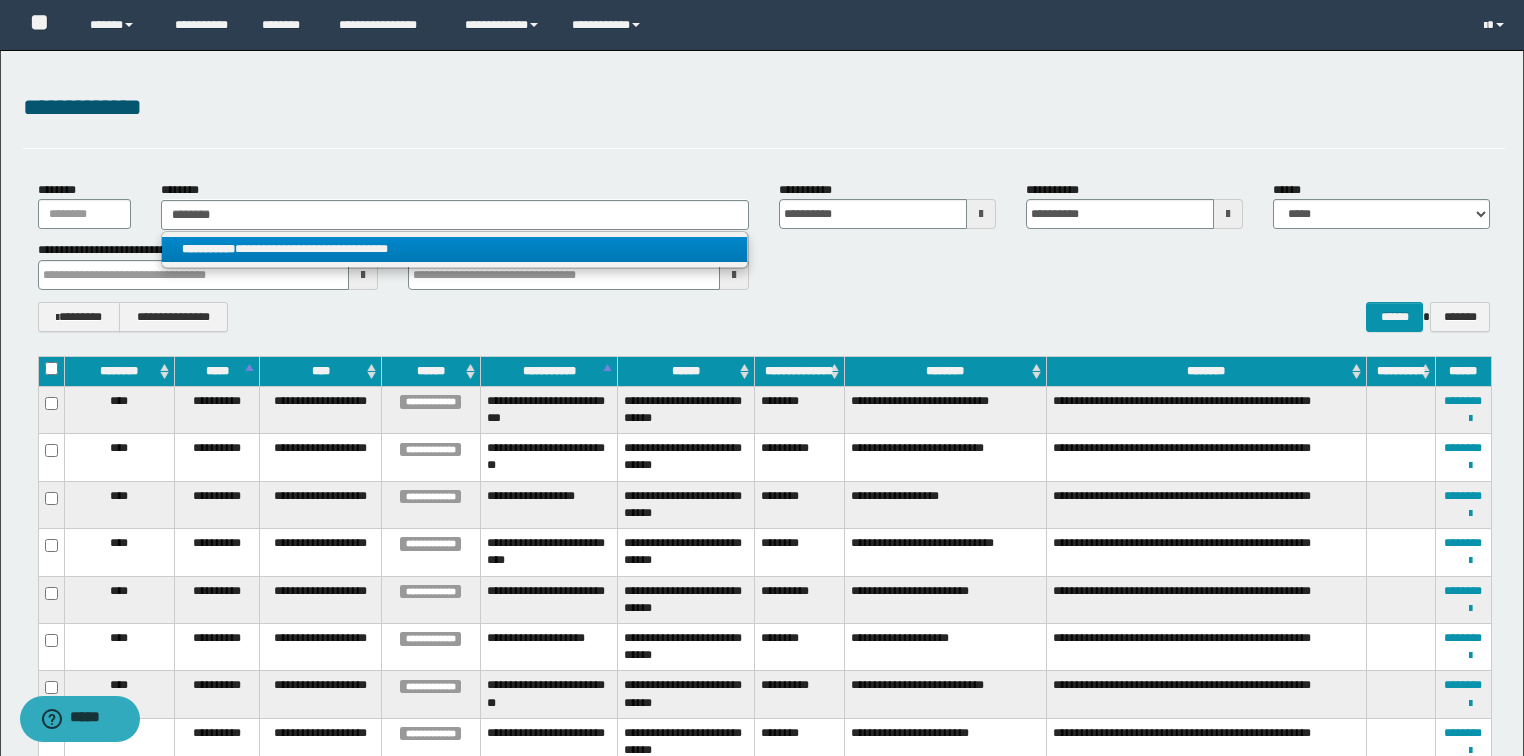 click on "**********" at bounding box center [208, 249] 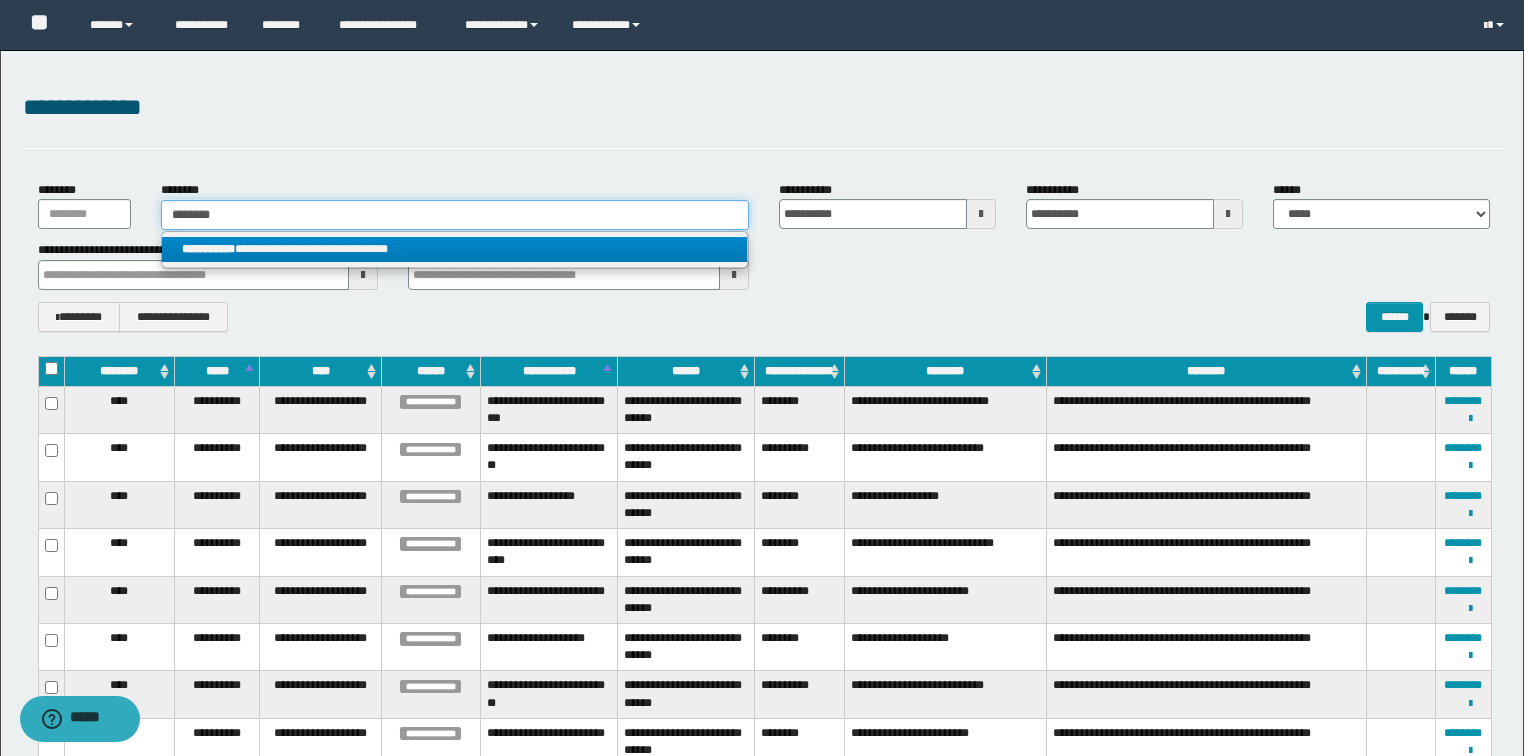 type 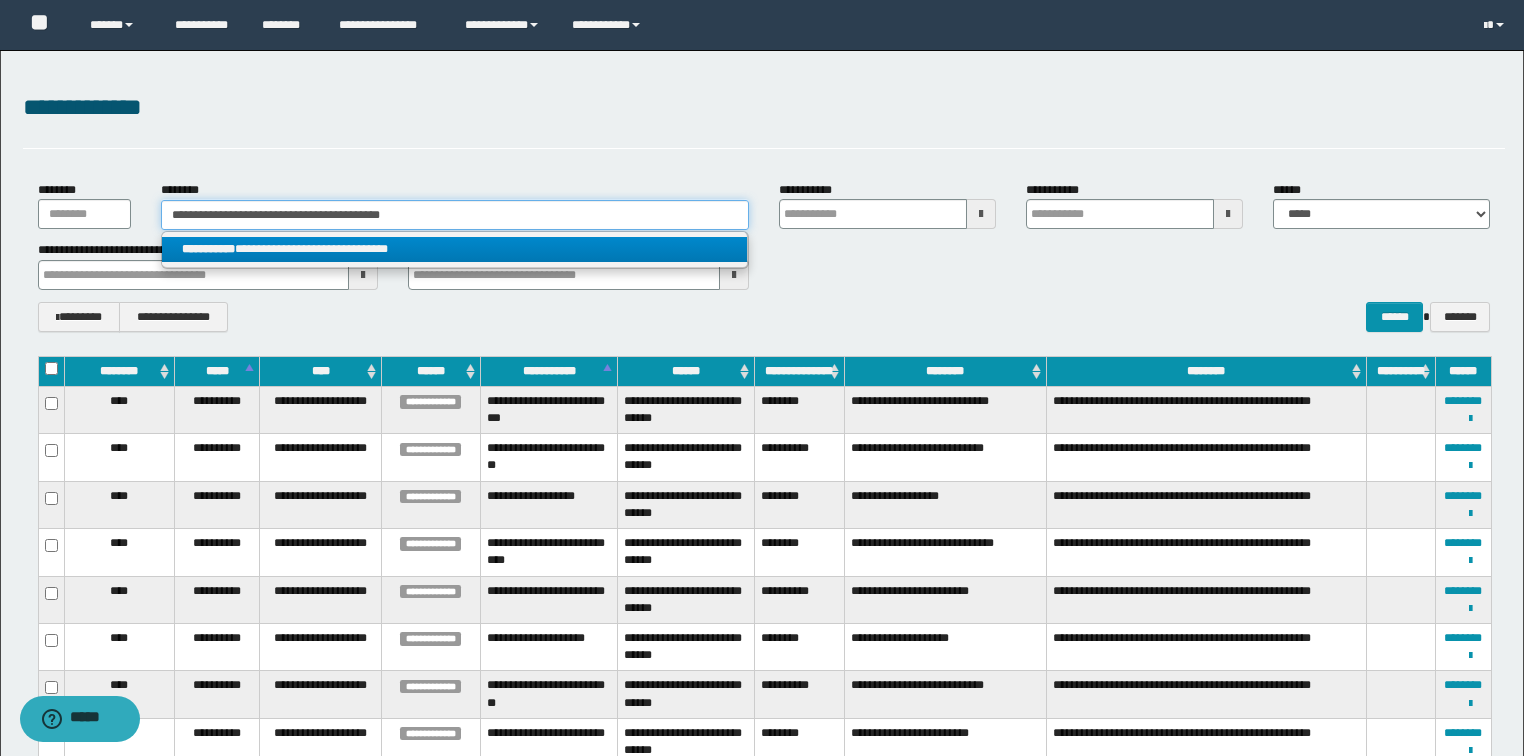type 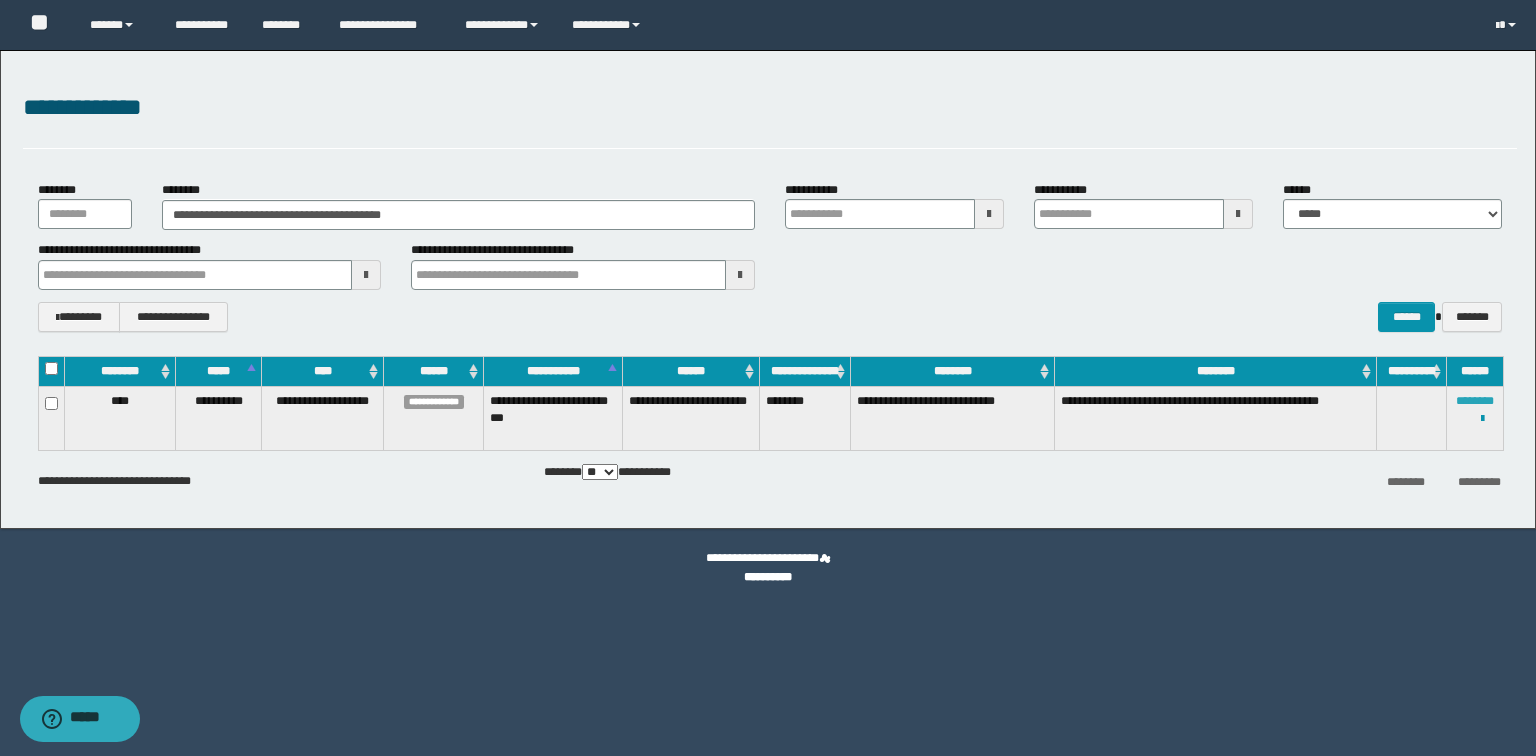 click on "********" at bounding box center [1475, 401] 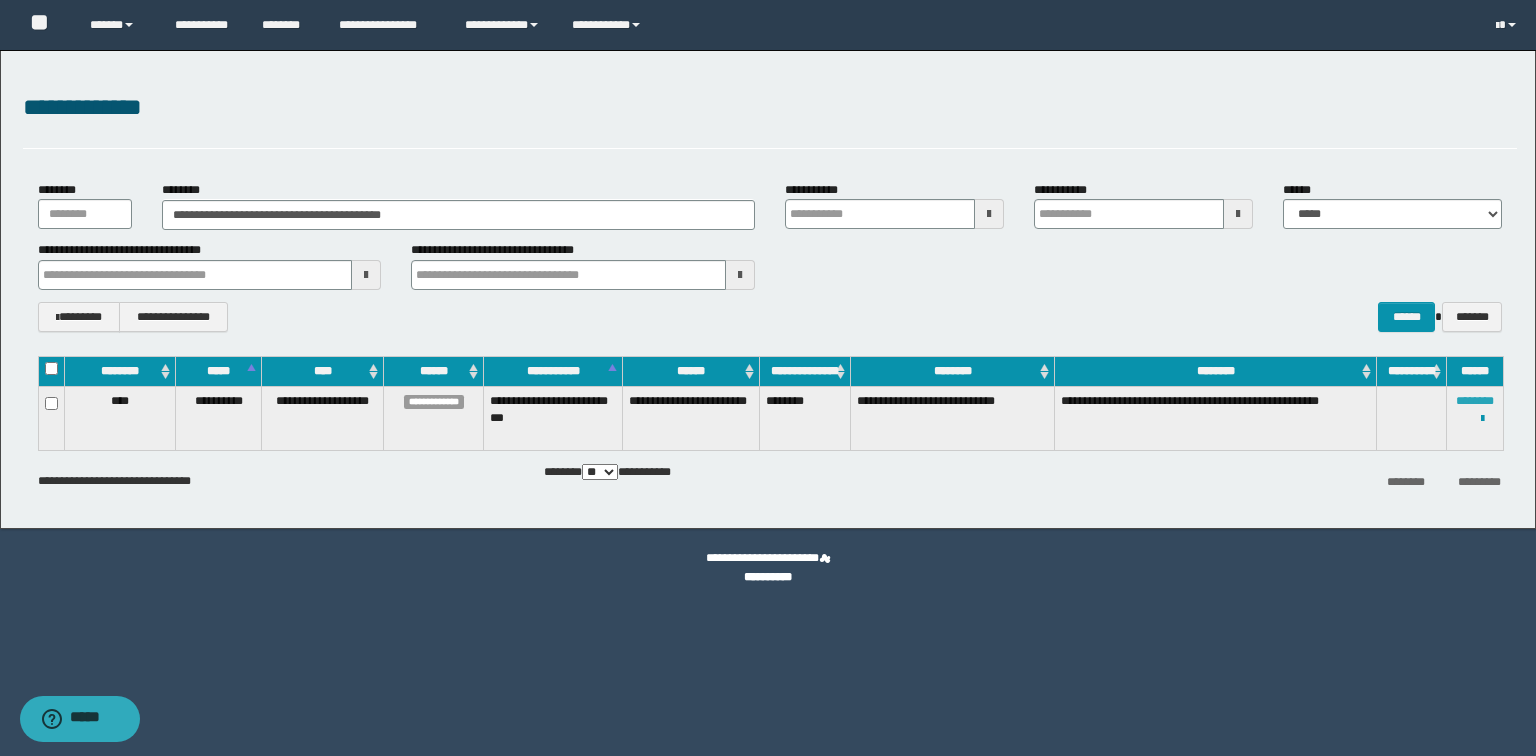 type 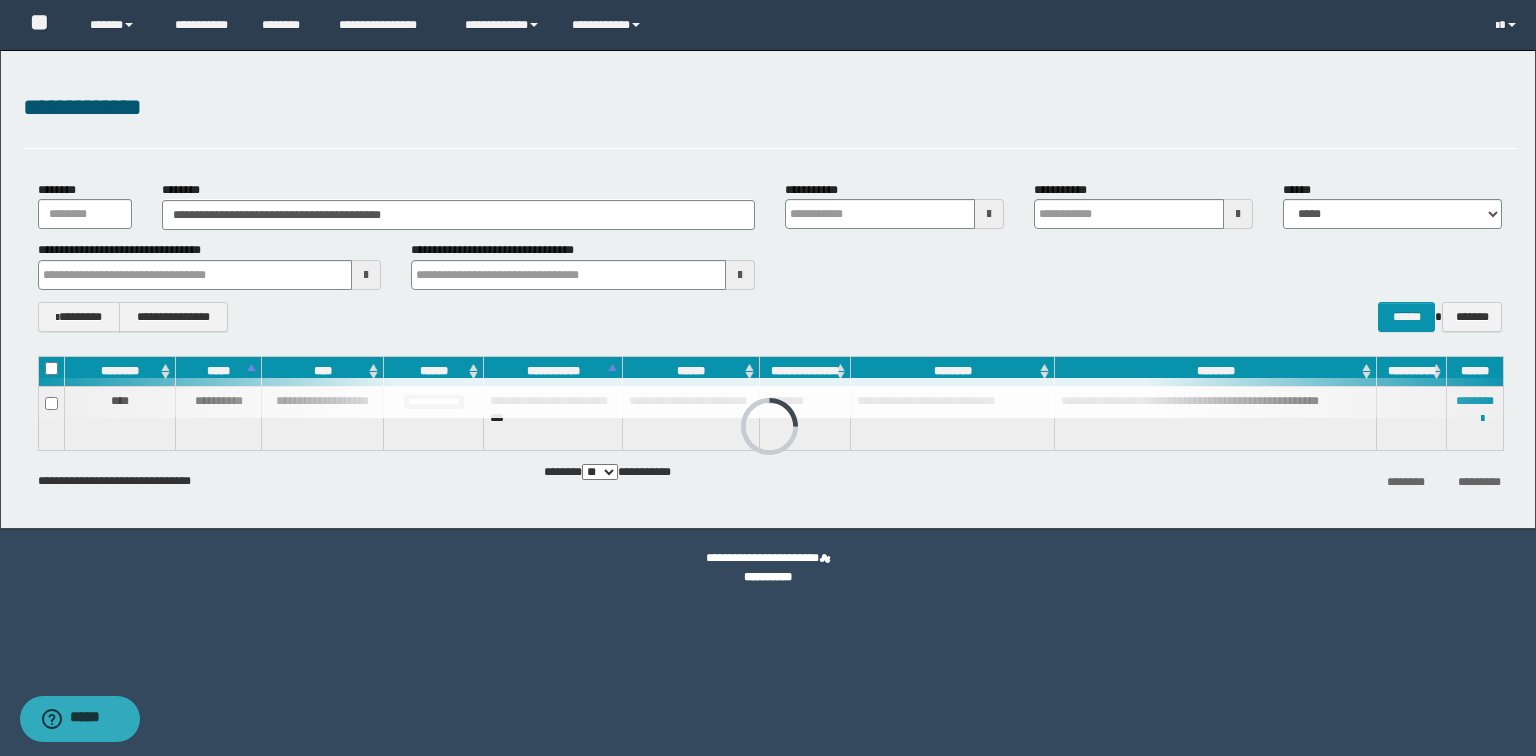 type 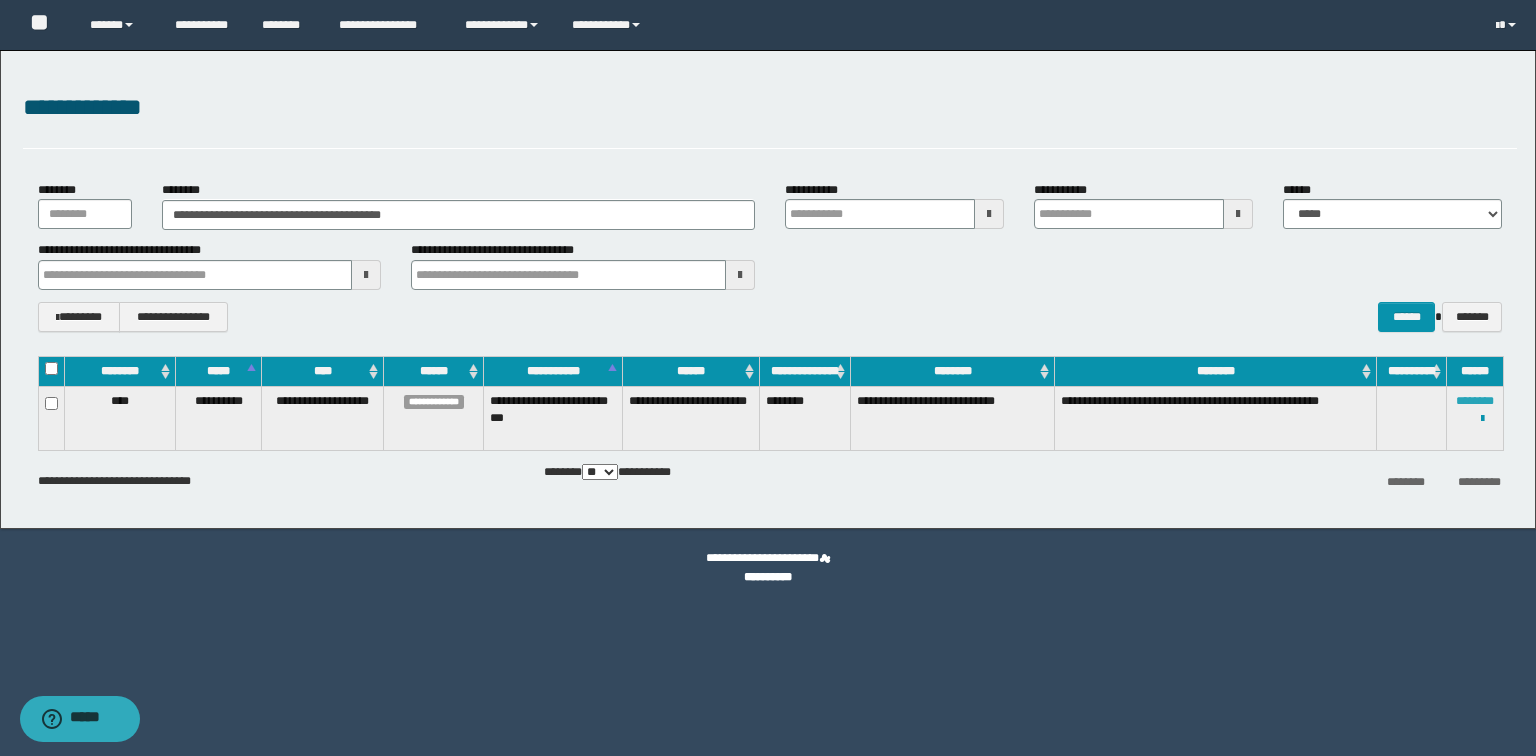 click on "********" at bounding box center [1475, 401] 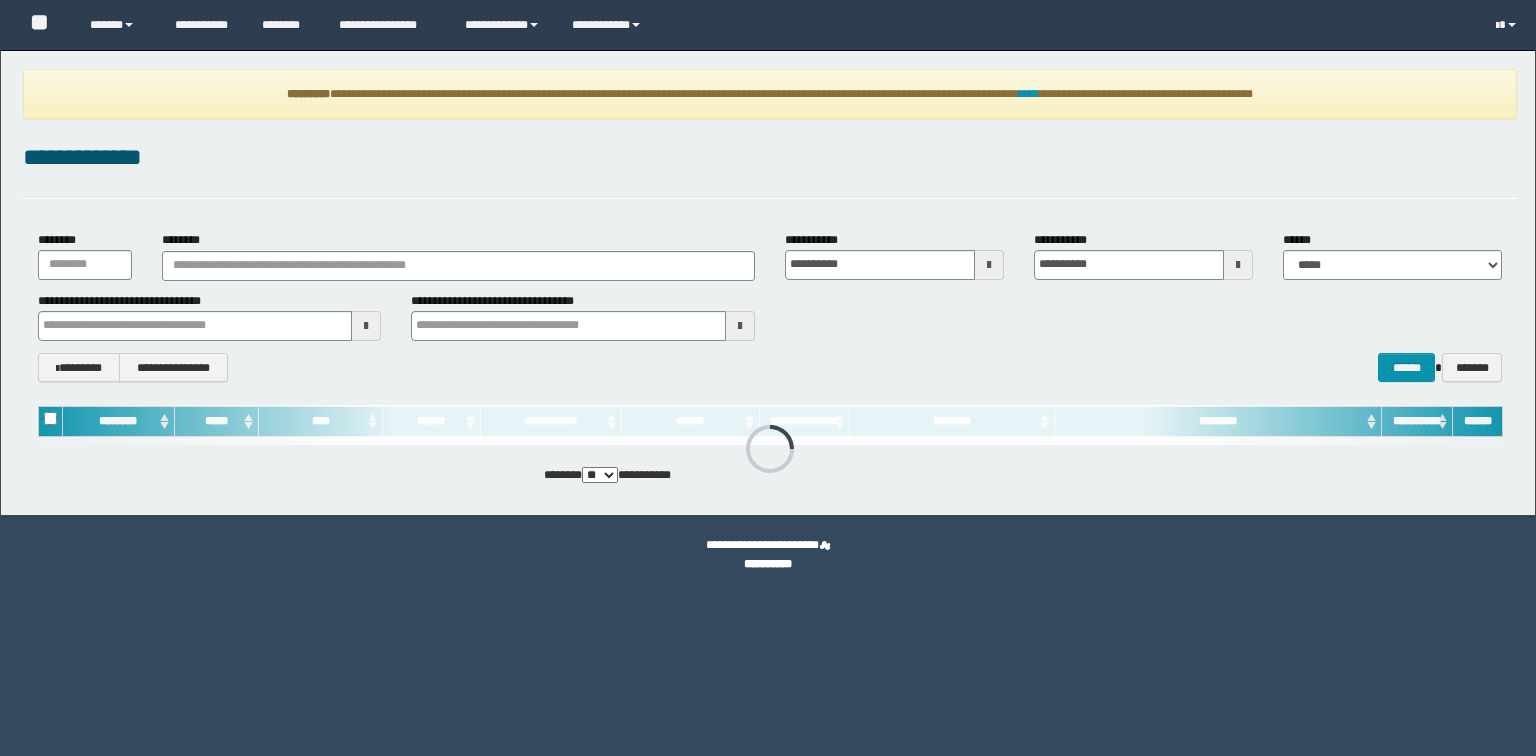 scroll, scrollTop: 0, scrollLeft: 0, axis: both 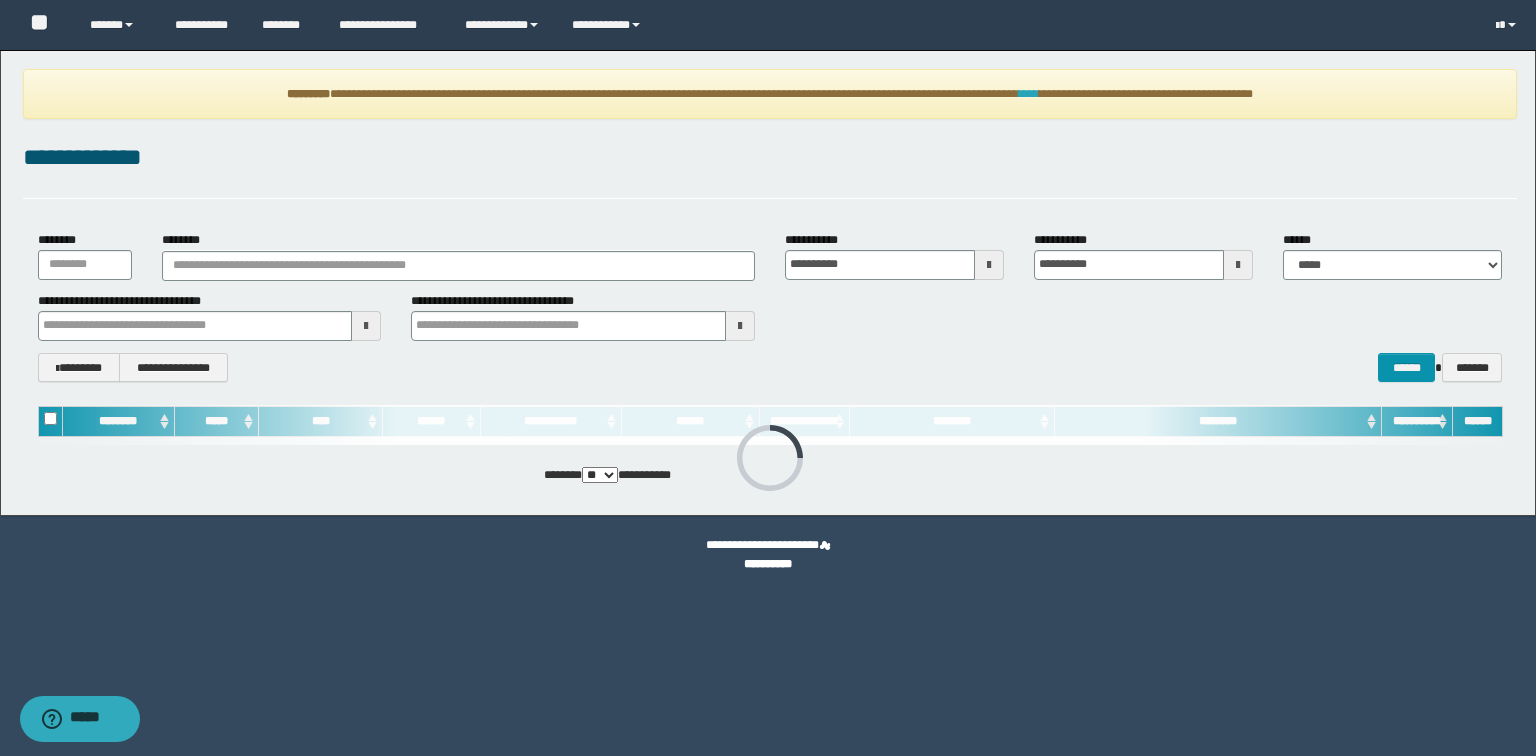 click on "****" at bounding box center (1029, 94) 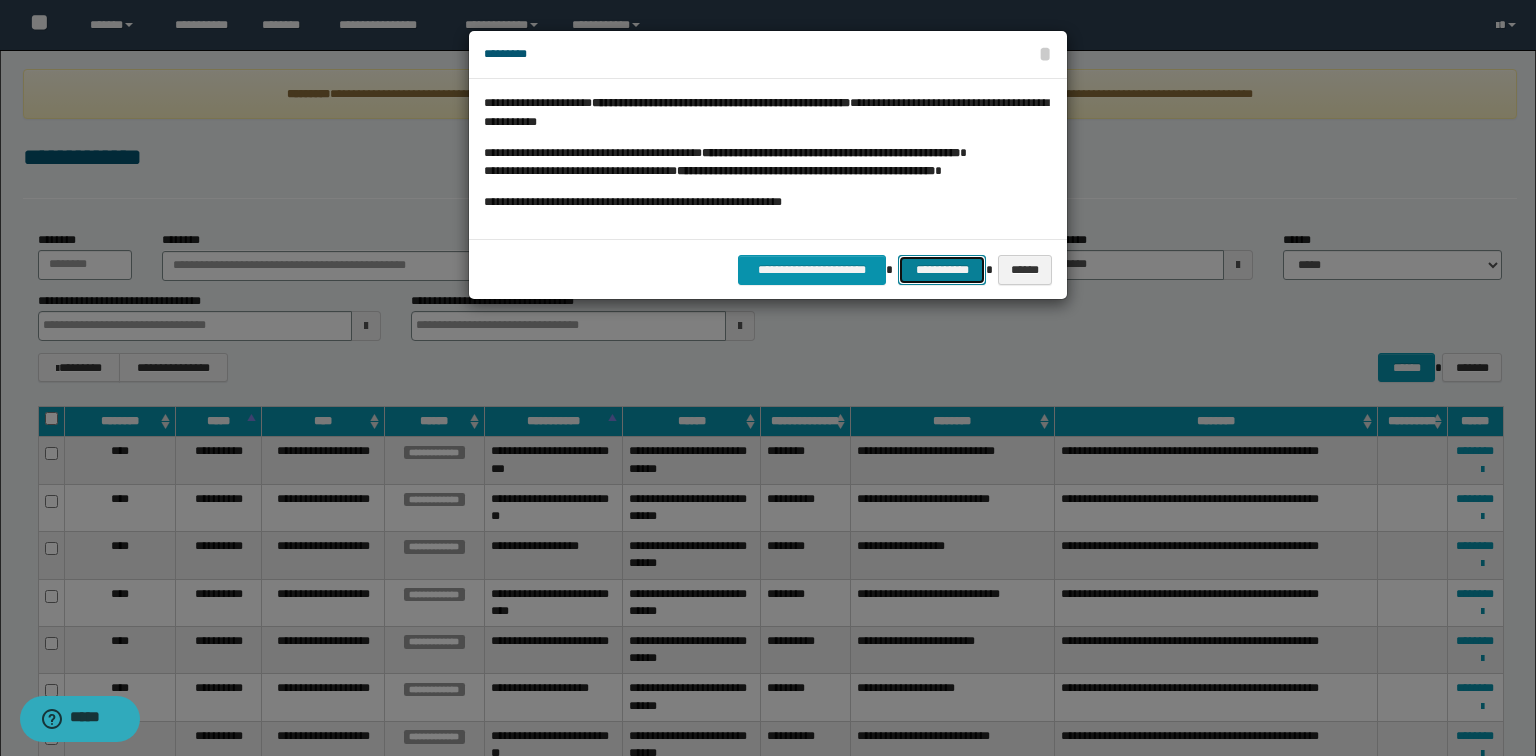 click on "**********" at bounding box center (942, 270) 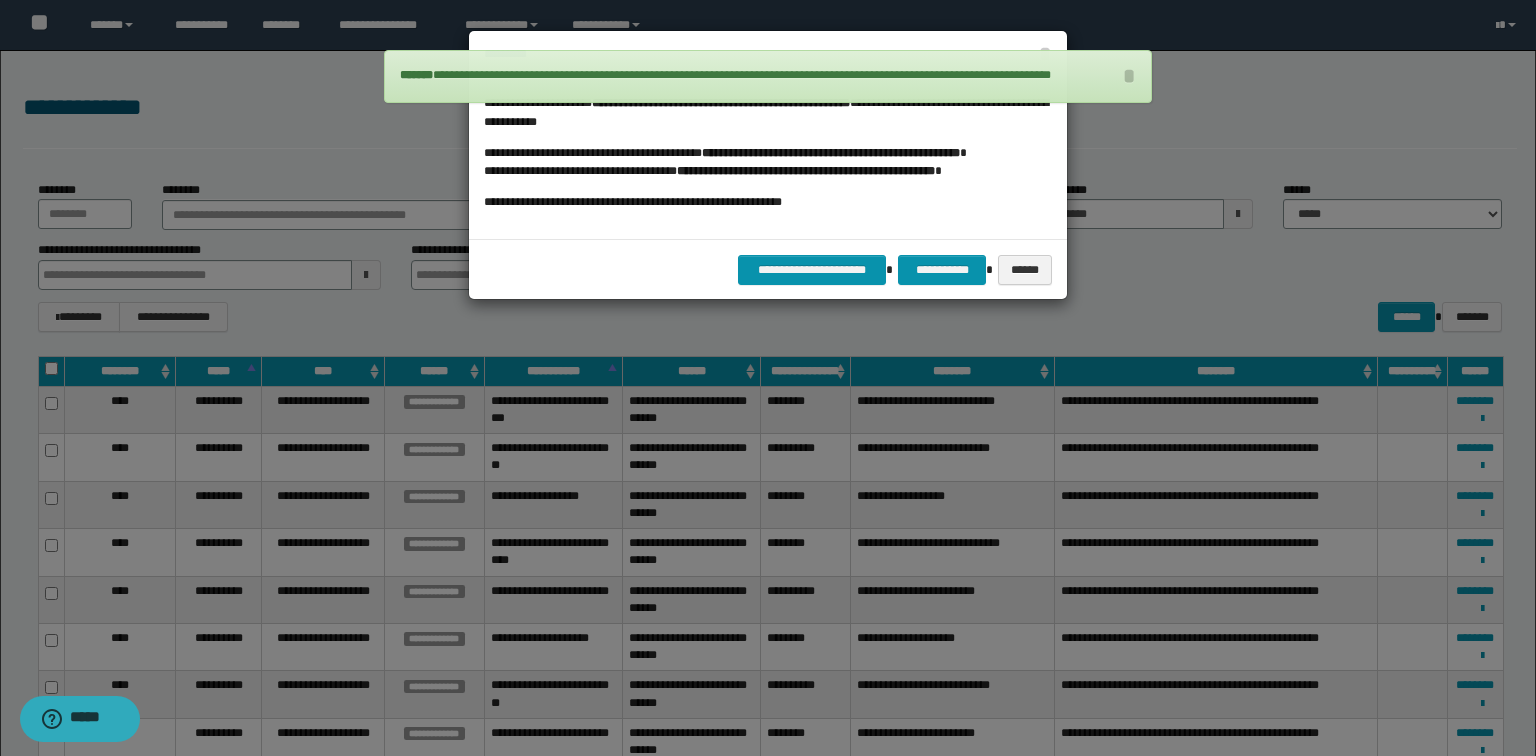 click on "**********" at bounding box center (768, 269) 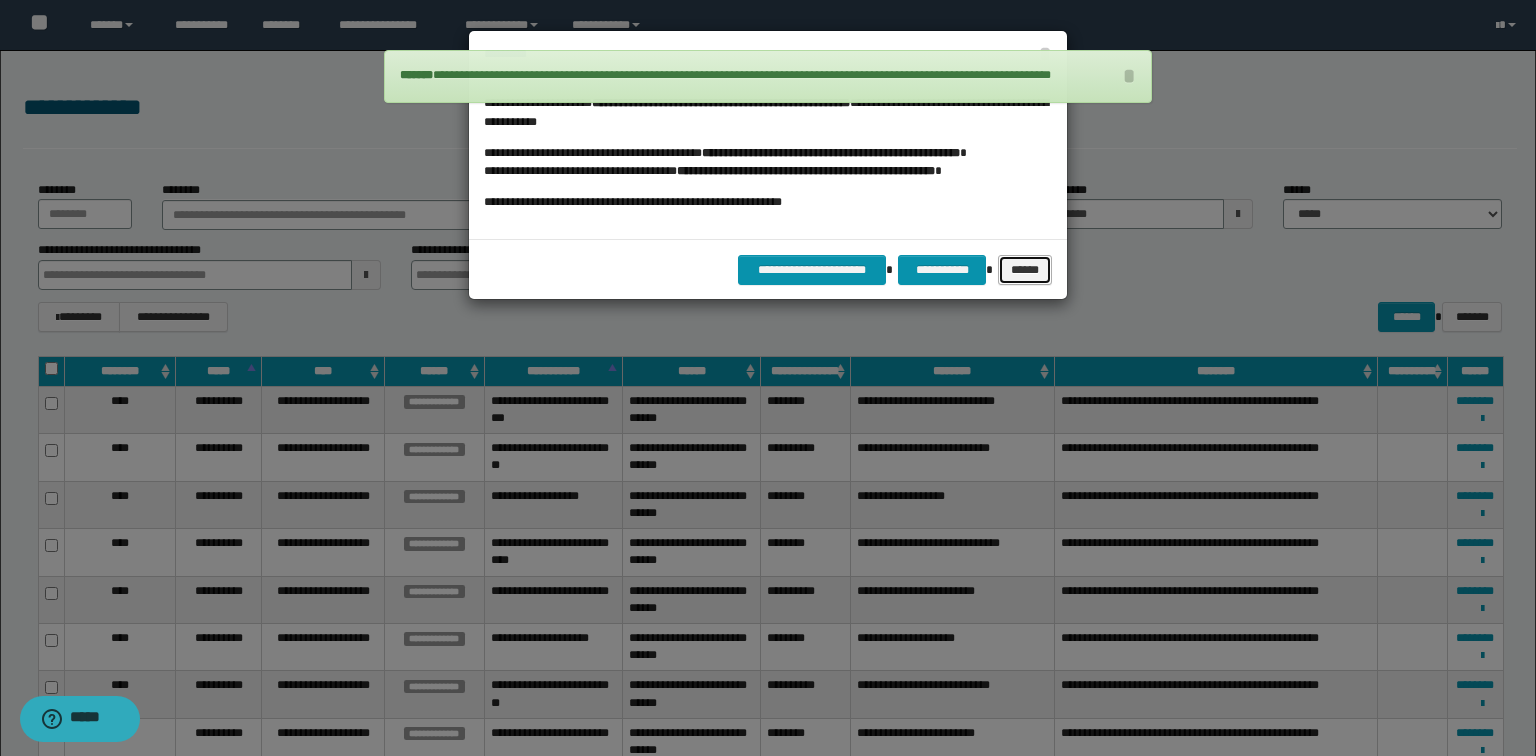 click on "******" at bounding box center (1025, 270) 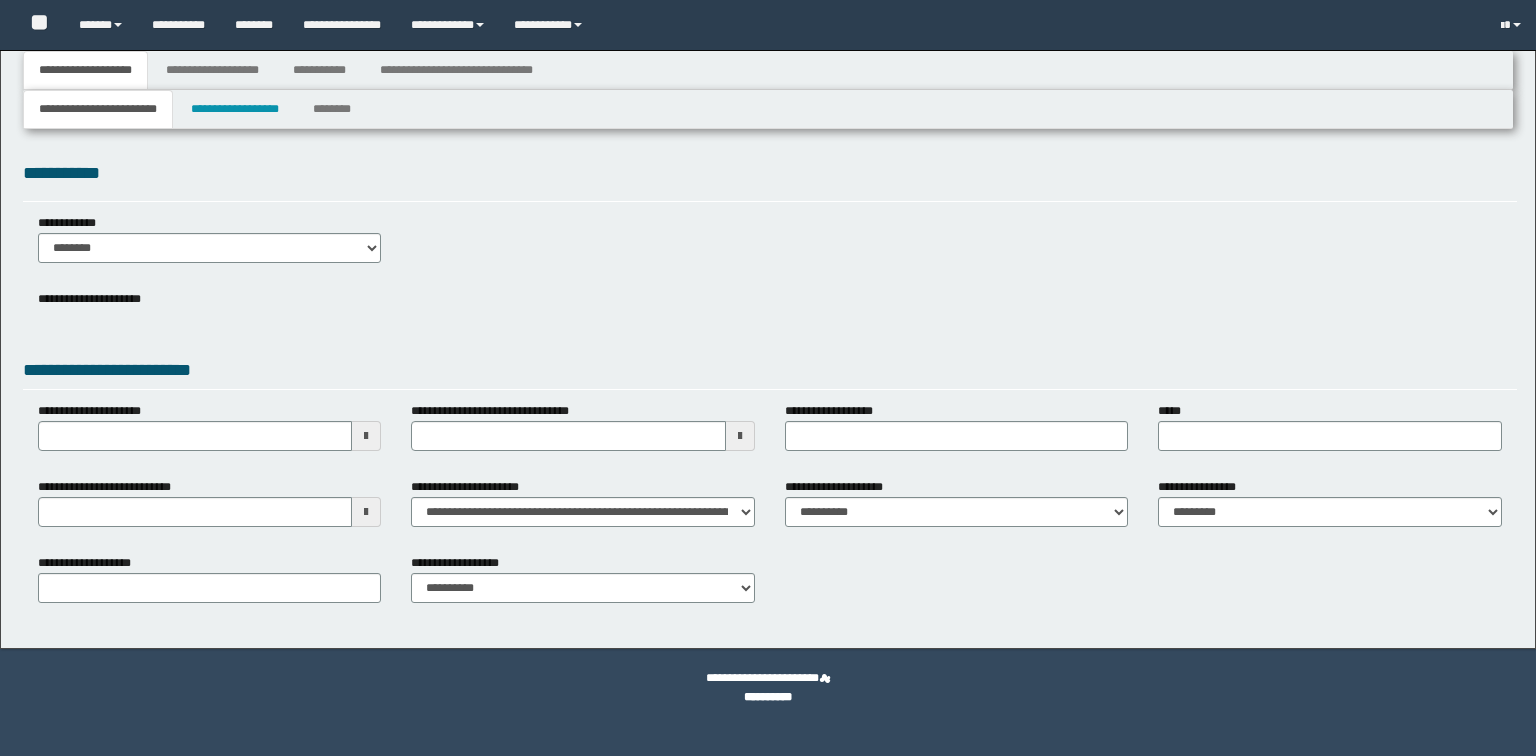 scroll, scrollTop: 0, scrollLeft: 0, axis: both 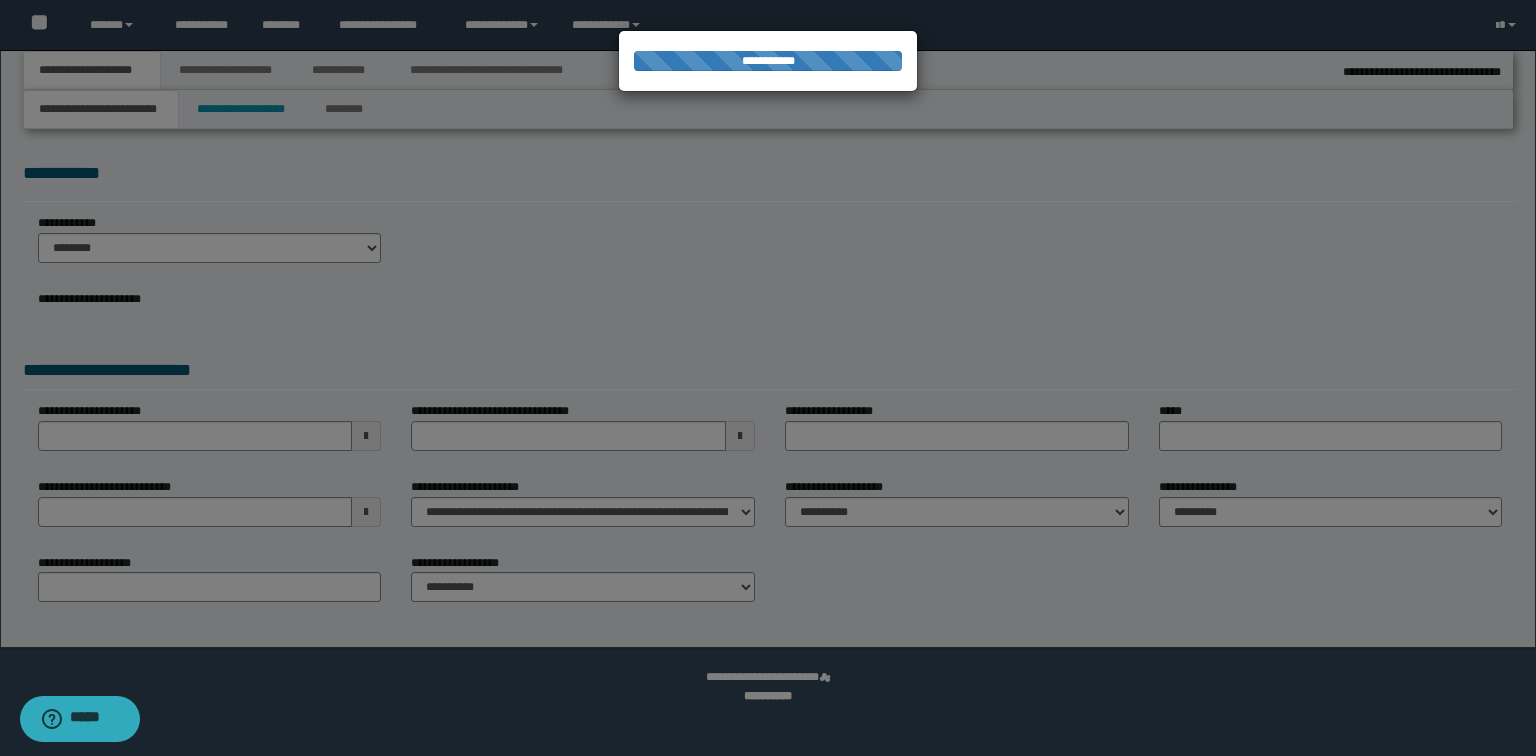 type on "**********" 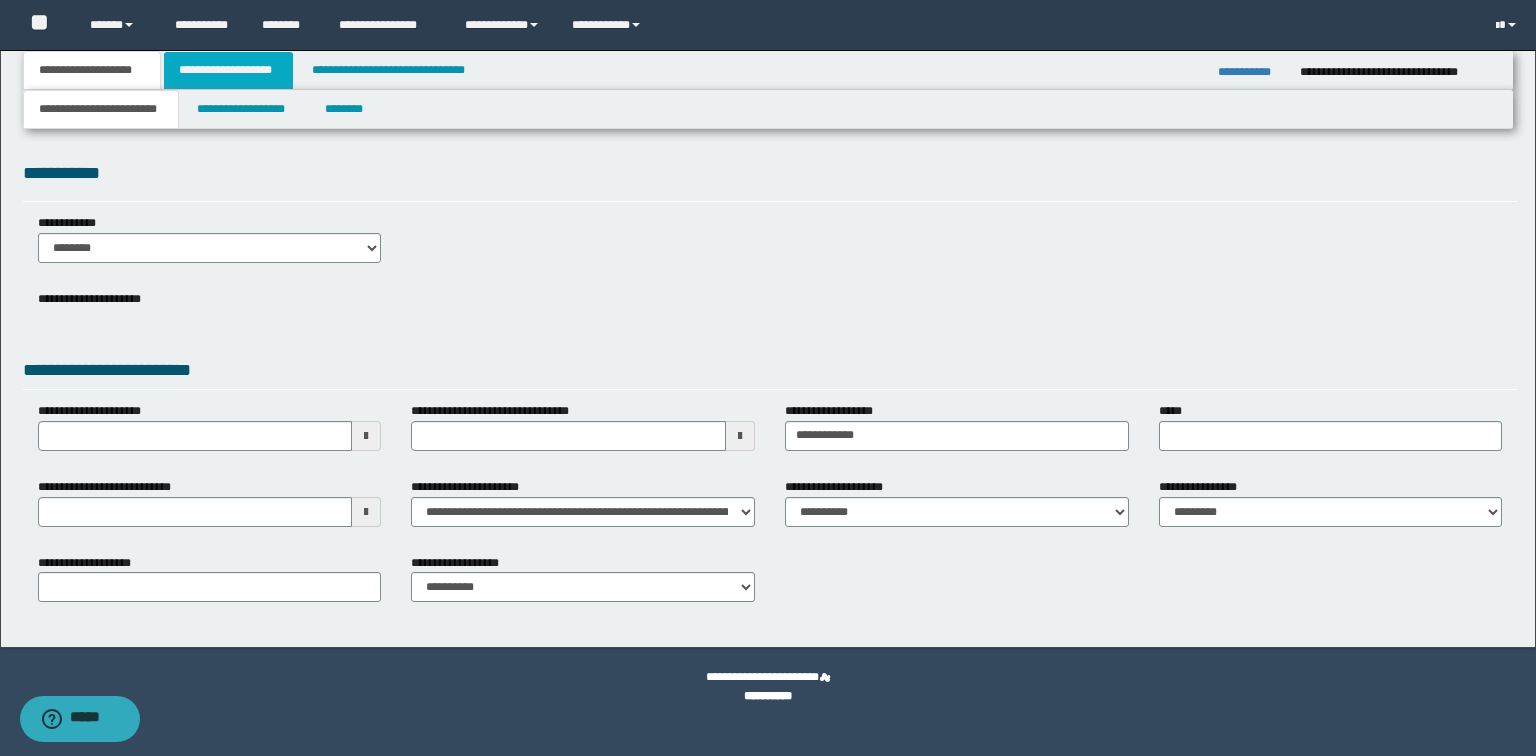 click on "**********" at bounding box center [228, 70] 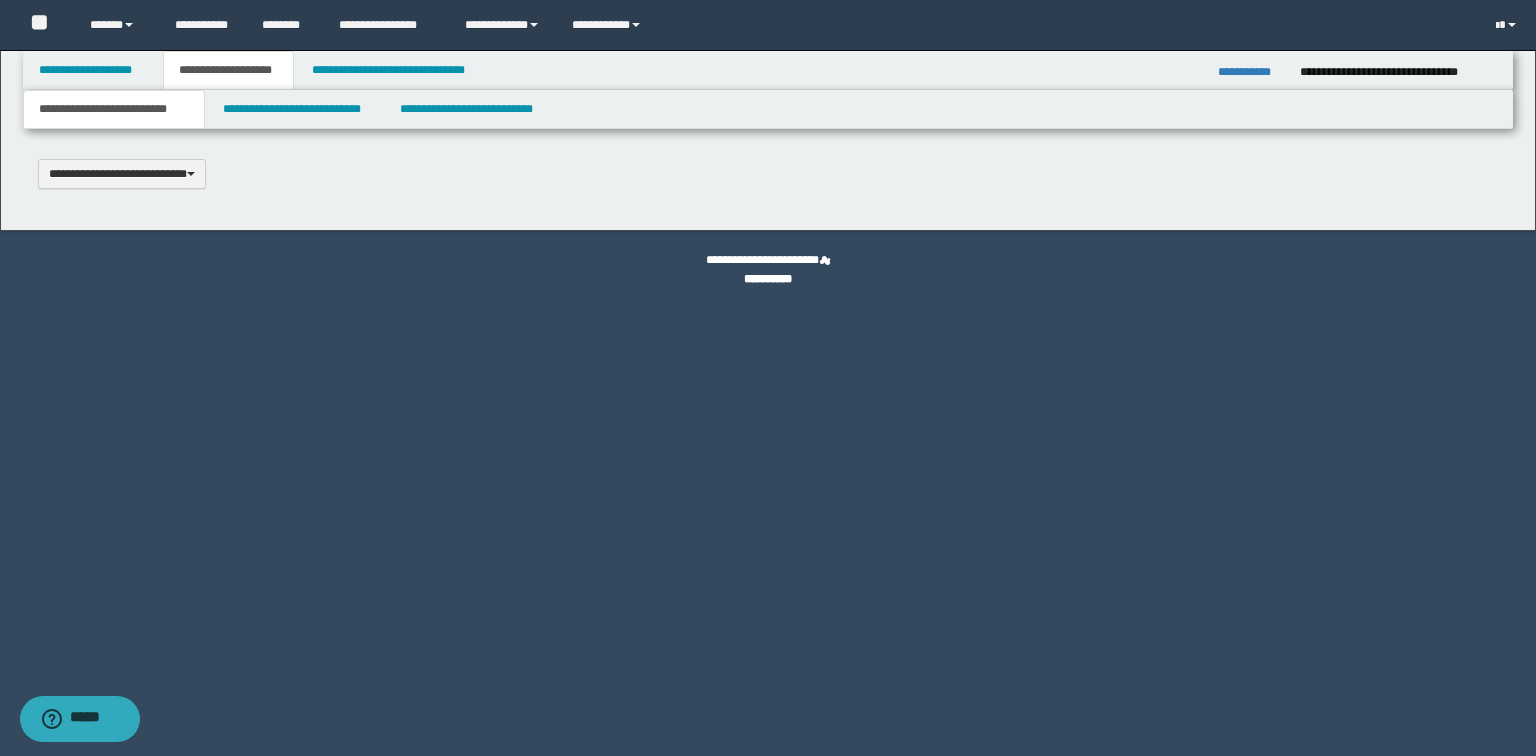 type 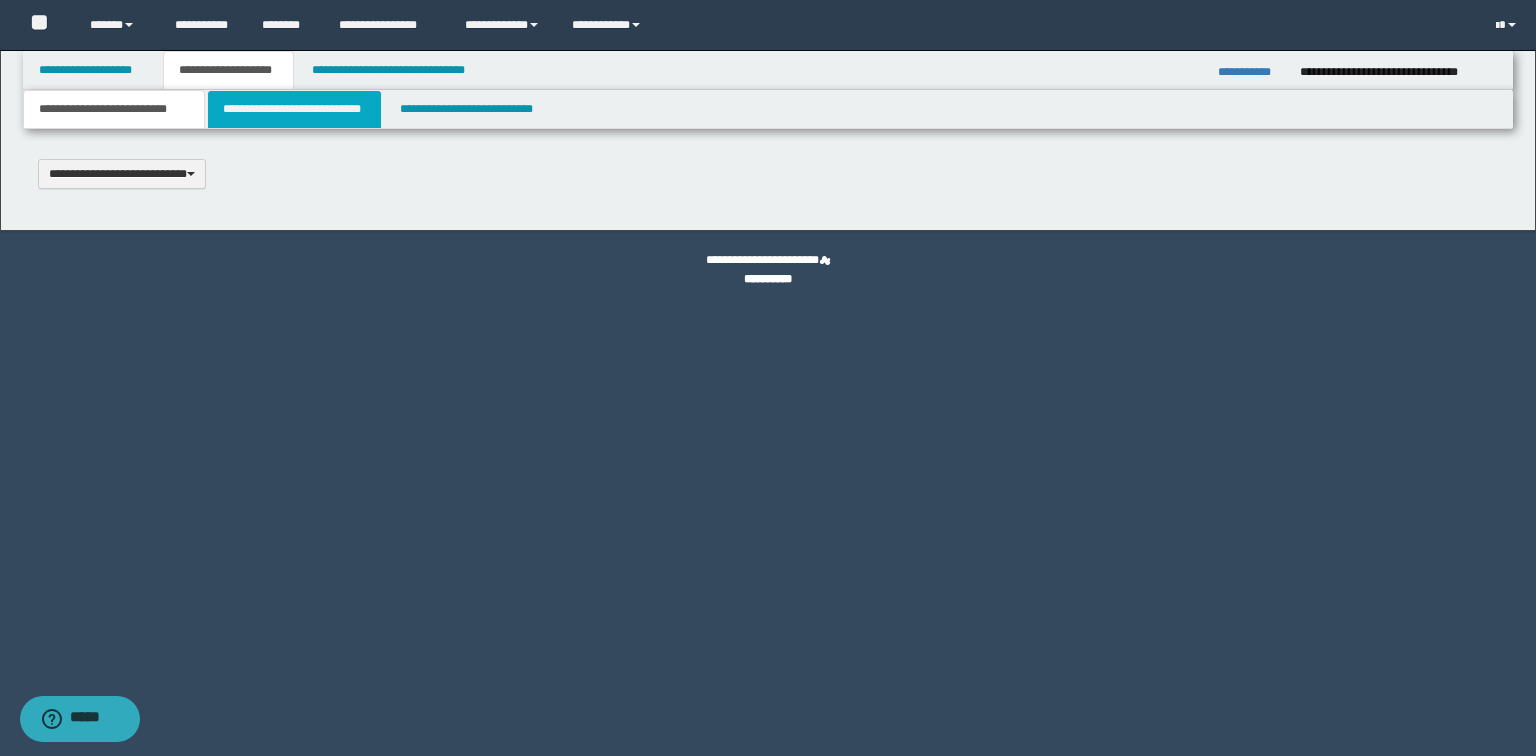 scroll, scrollTop: 0, scrollLeft: 0, axis: both 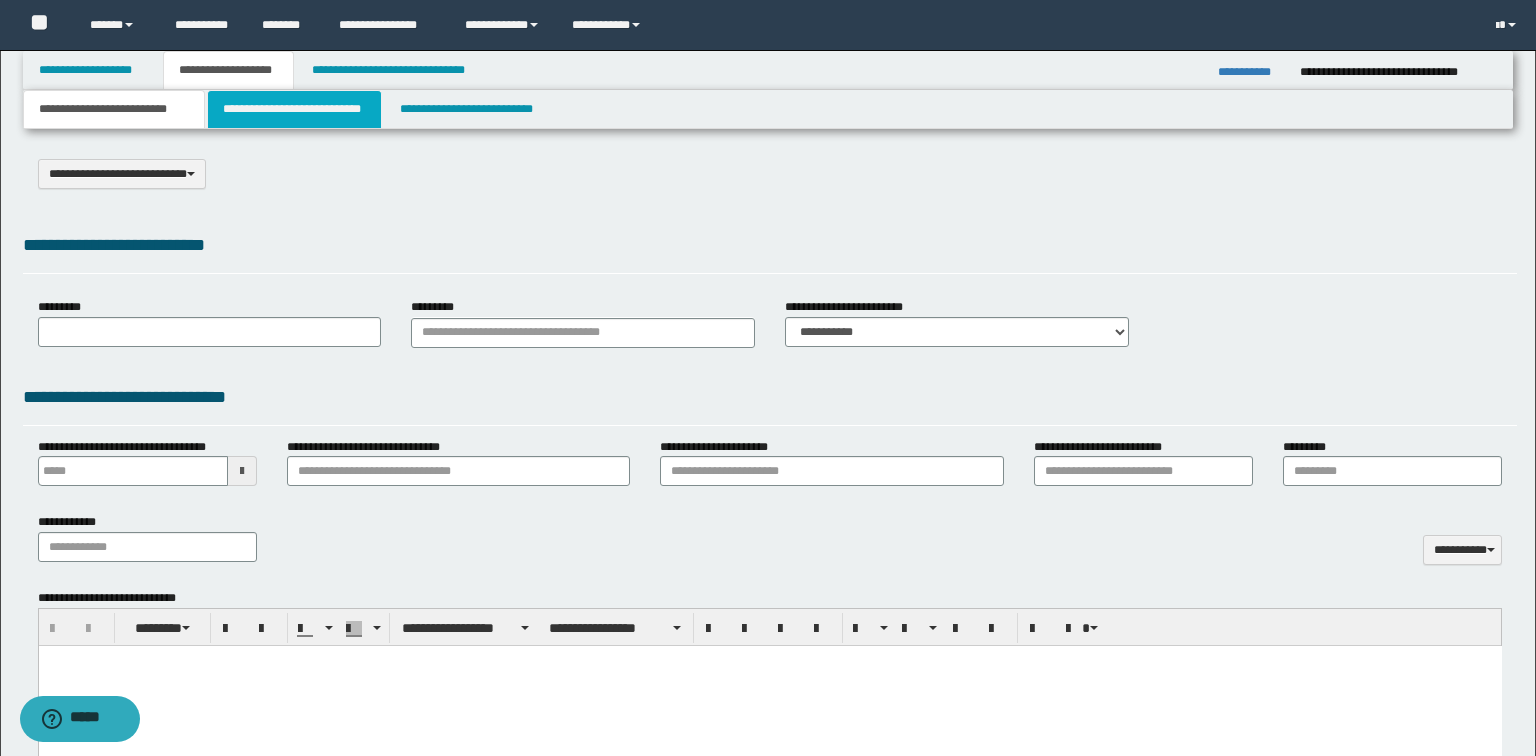 click on "**********" at bounding box center (294, 109) 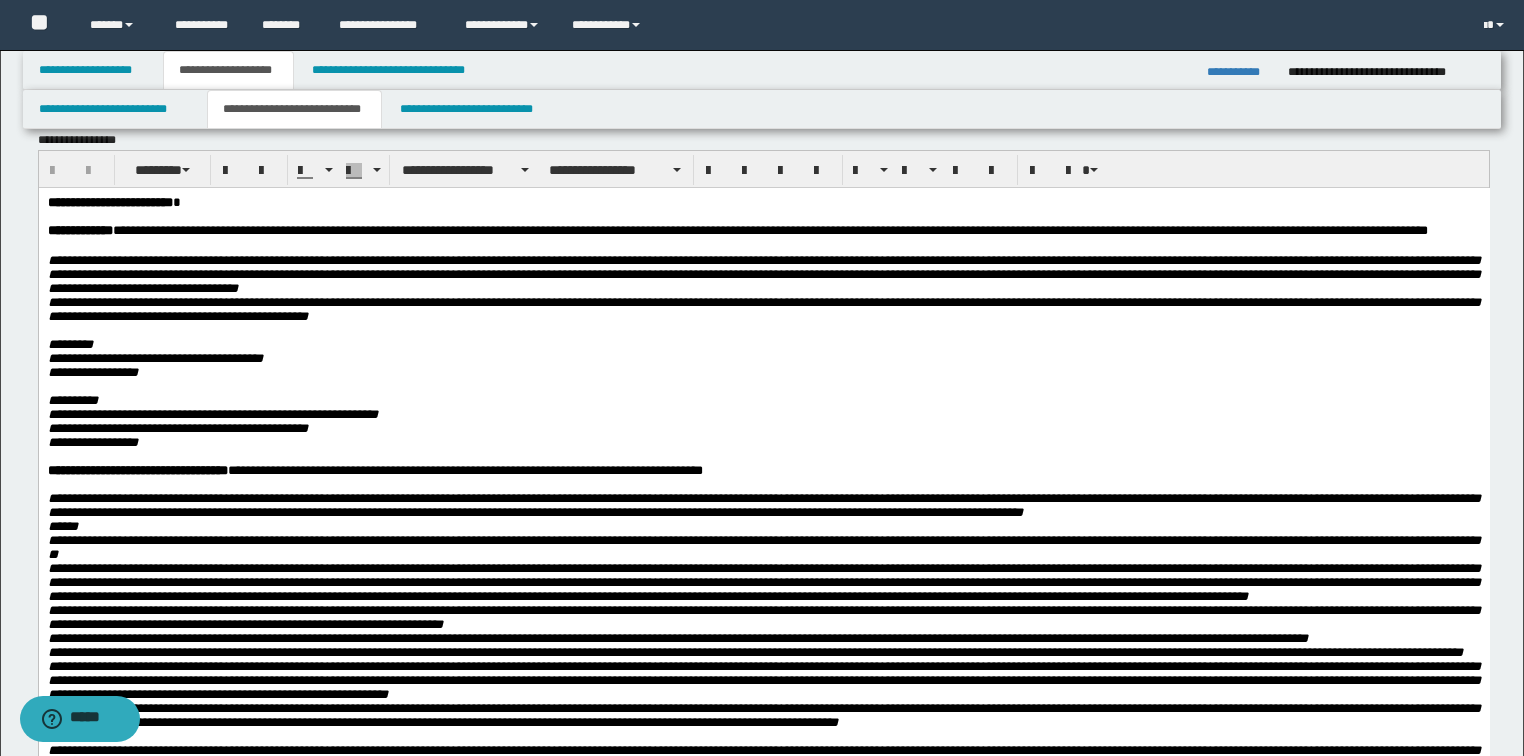 scroll, scrollTop: 0, scrollLeft: 0, axis: both 